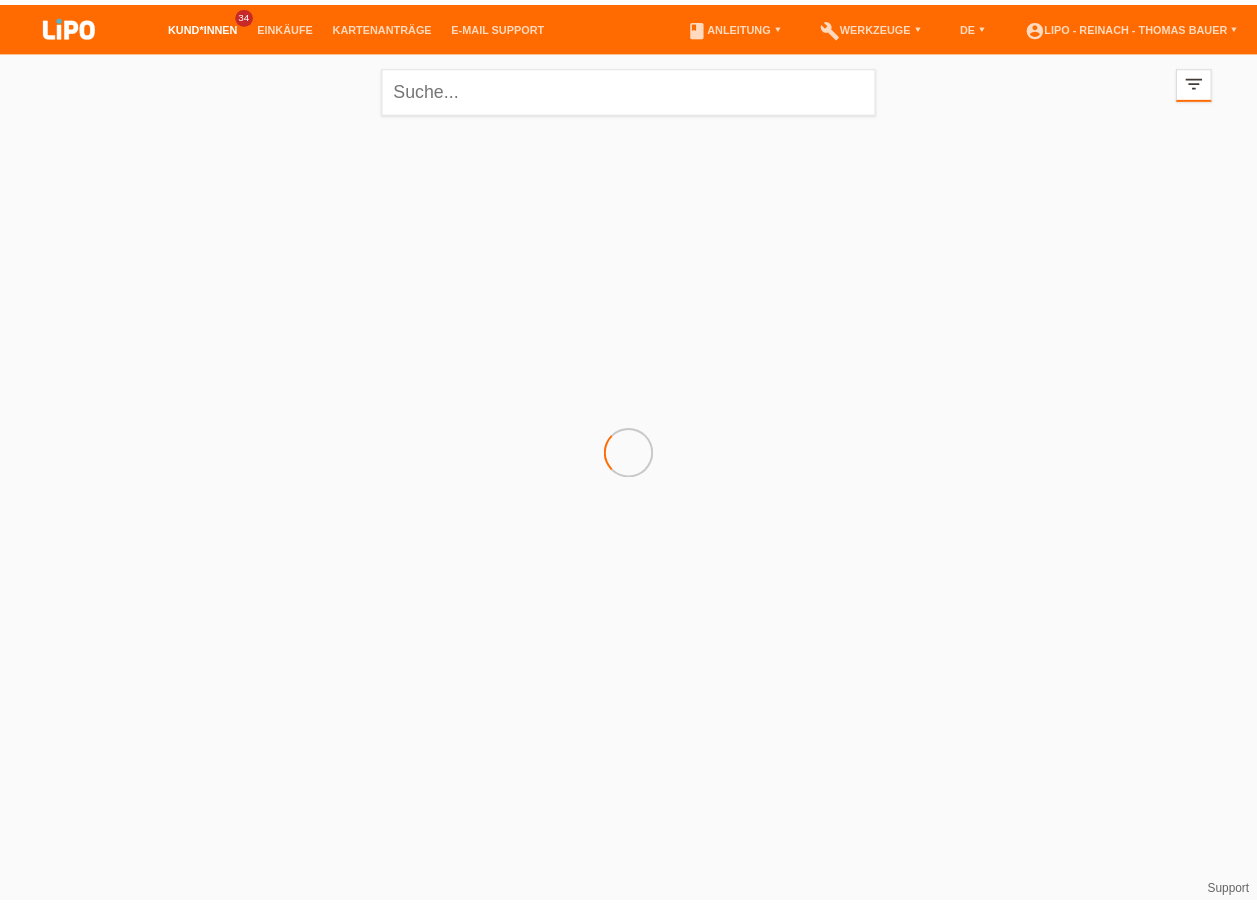 scroll, scrollTop: 0, scrollLeft: 0, axis: both 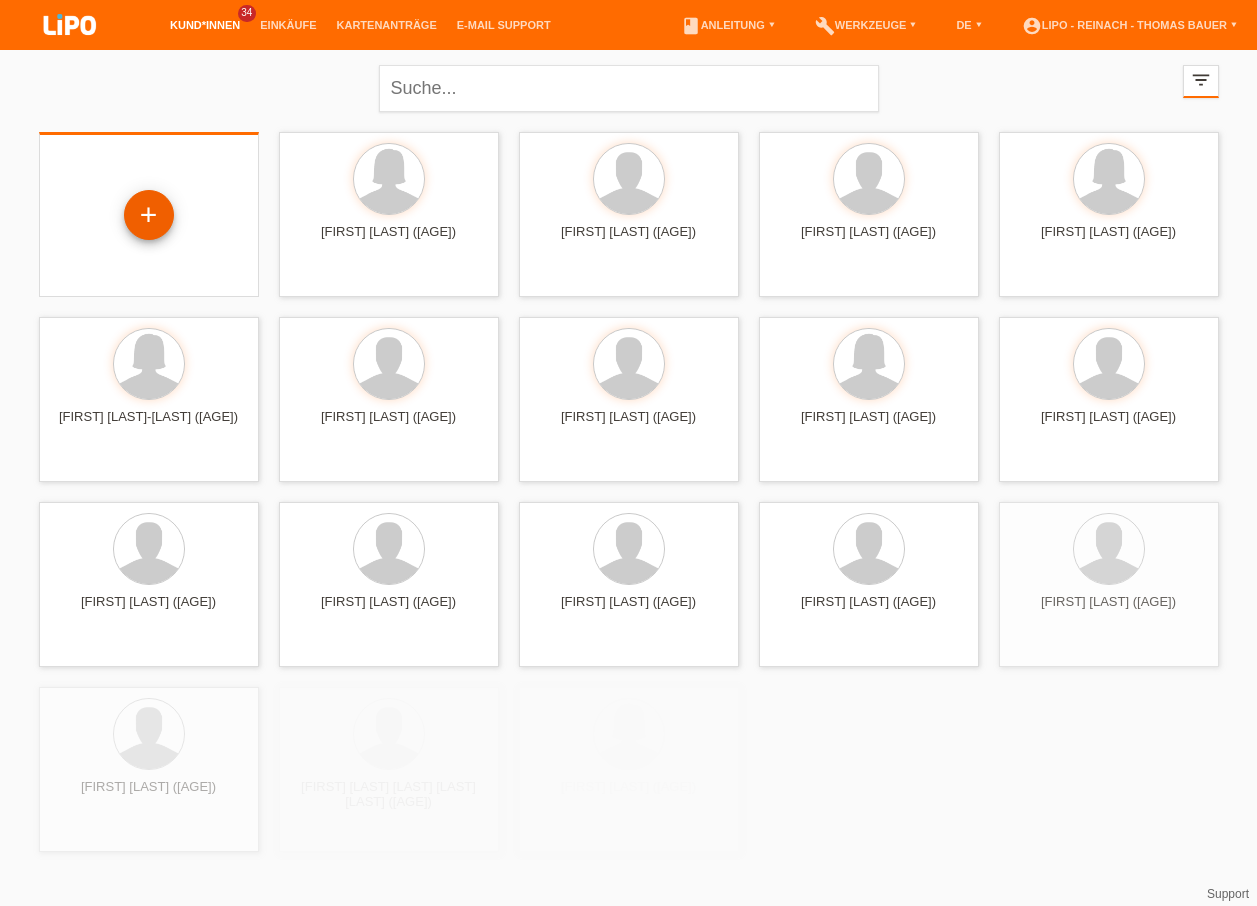click on "+" at bounding box center (149, 215) 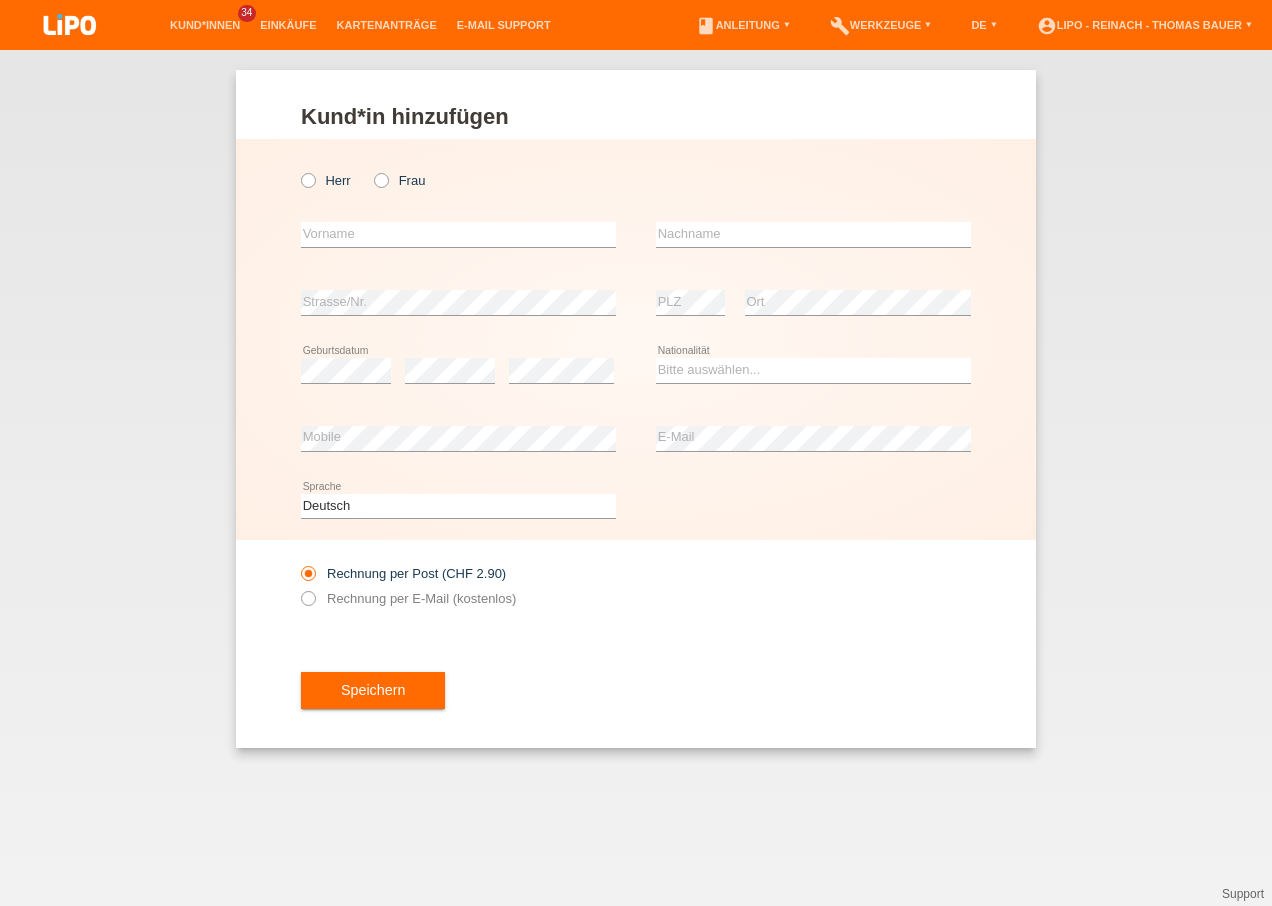 scroll, scrollTop: 0, scrollLeft: 0, axis: both 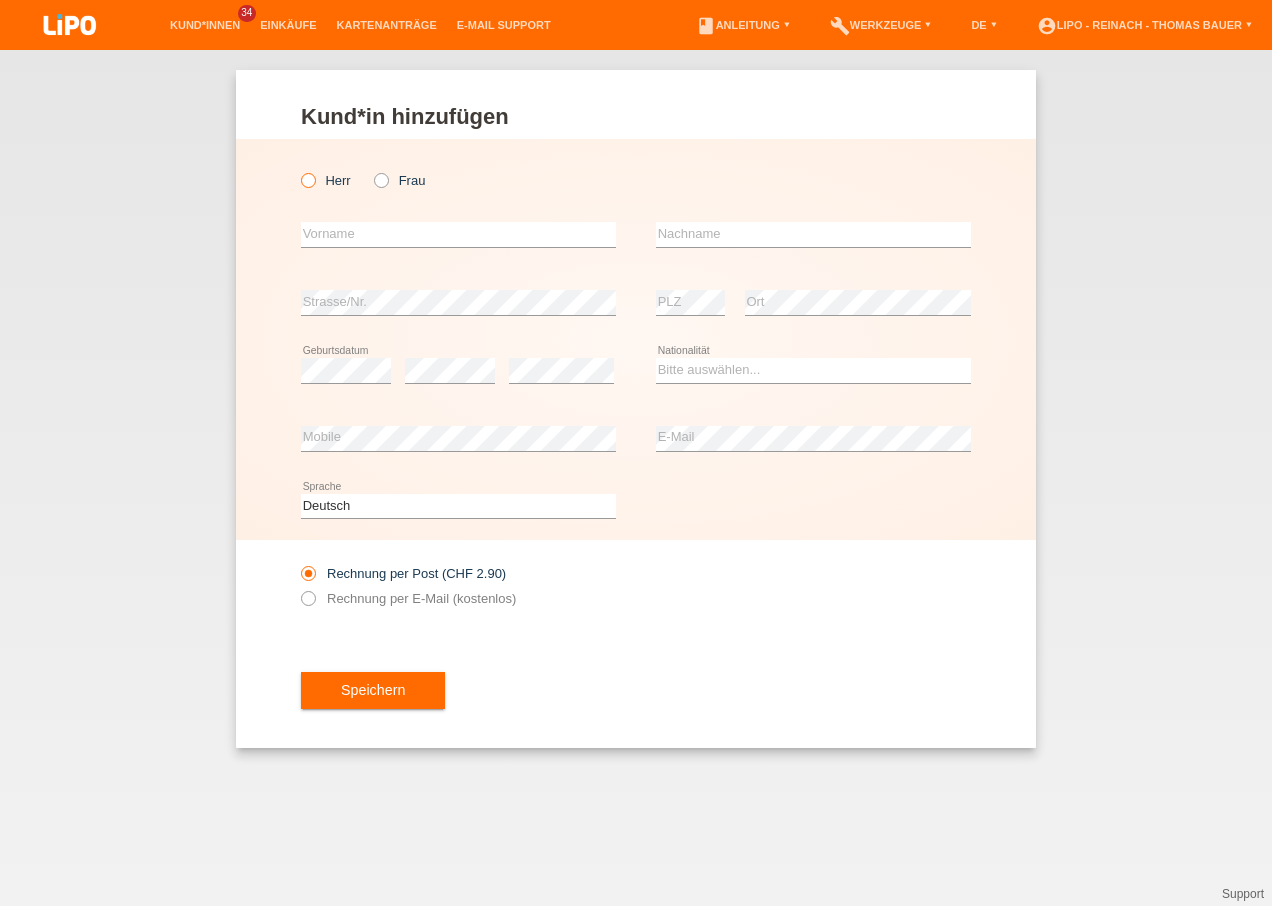 click at bounding box center [298, 170] 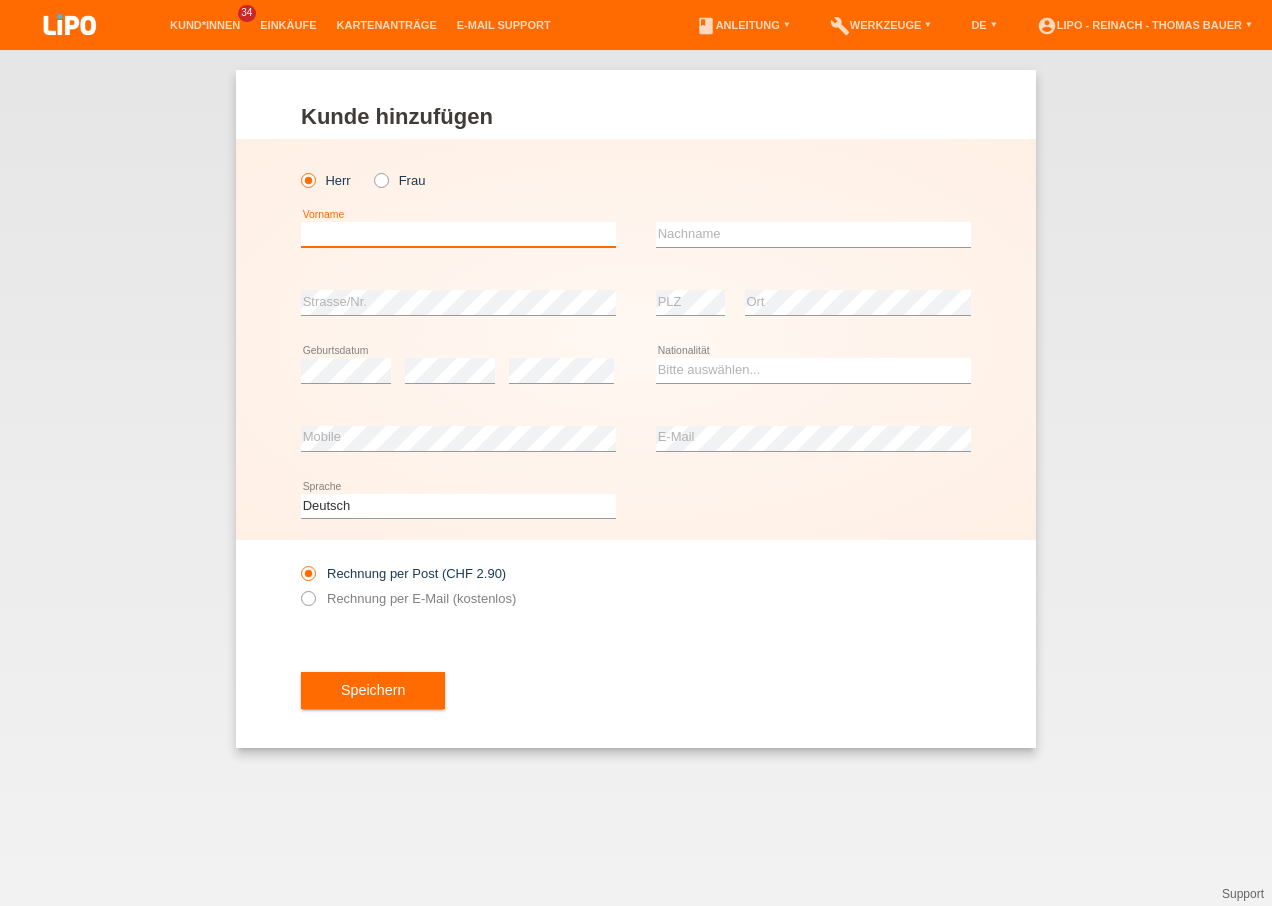 click at bounding box center (458, 234) 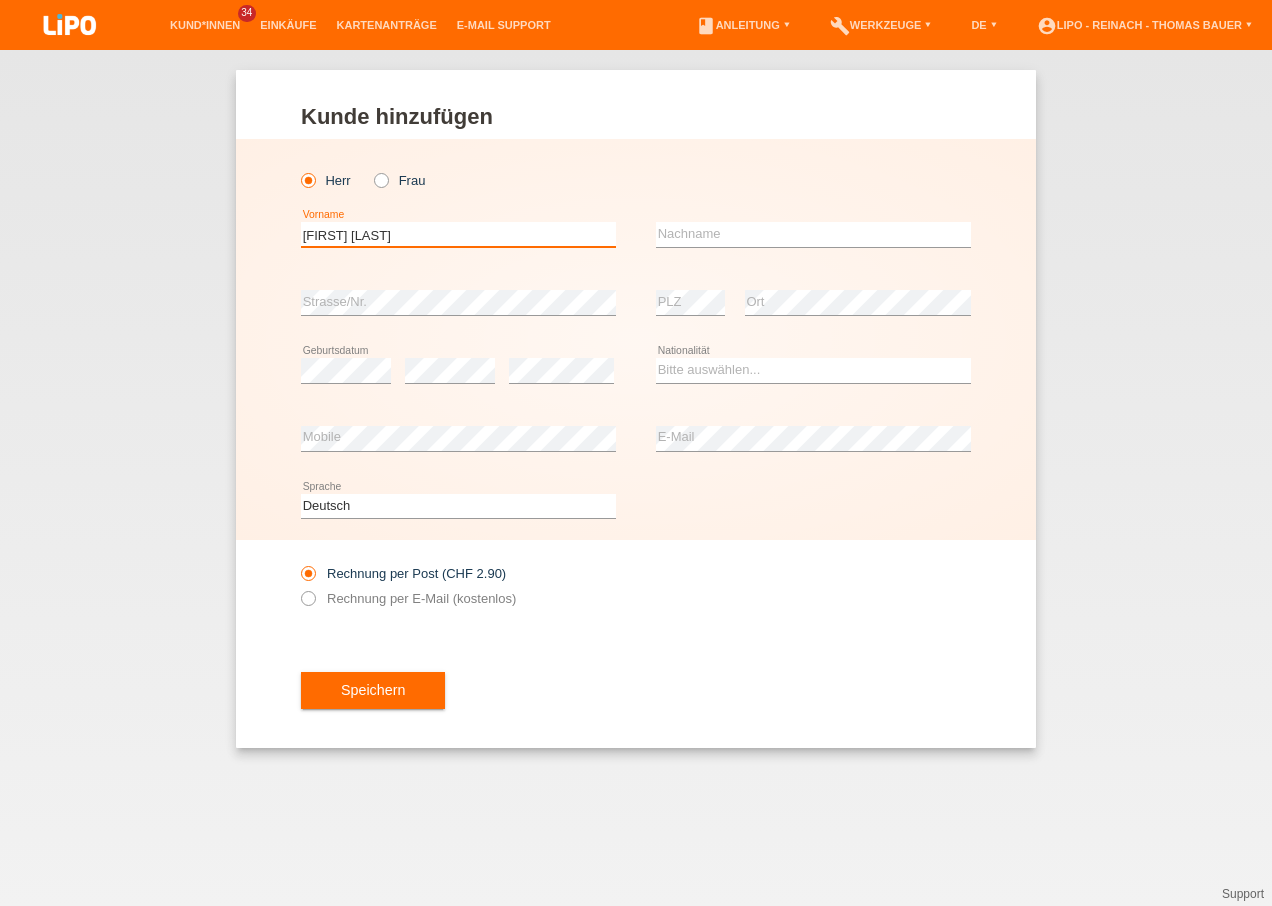 type on "[FIRST] [LAST]" 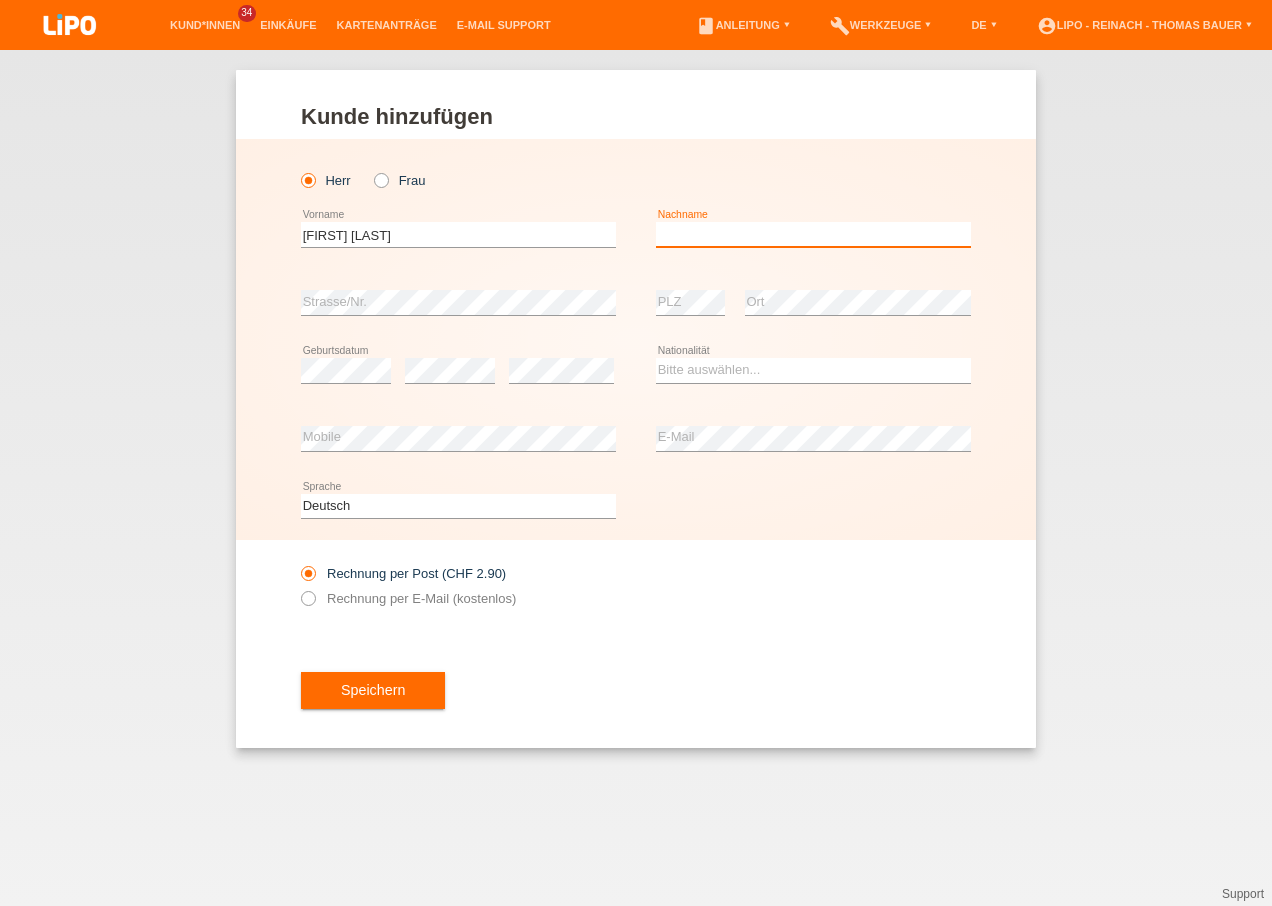 click at bounding box center [813, 234] 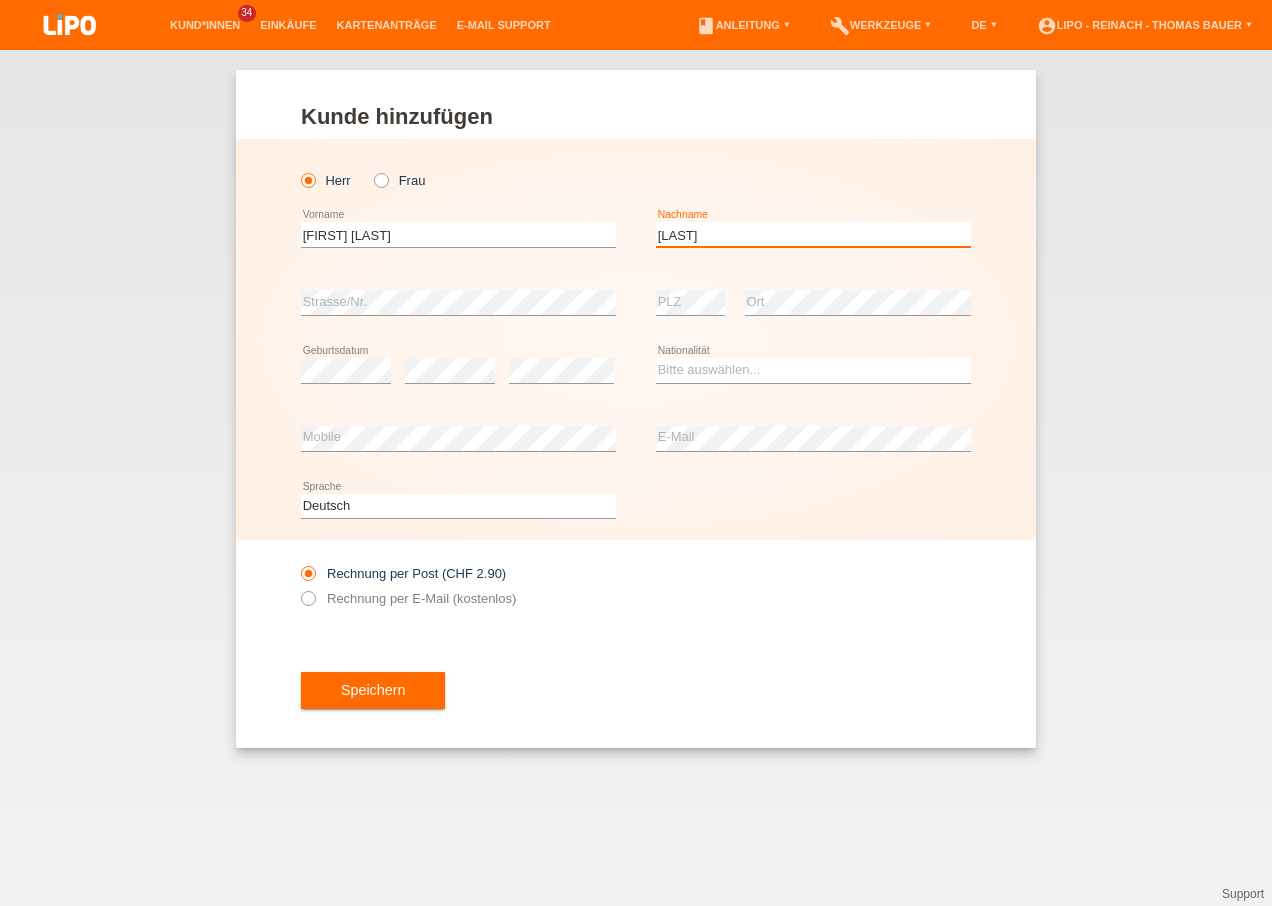 type on "[NAME]" 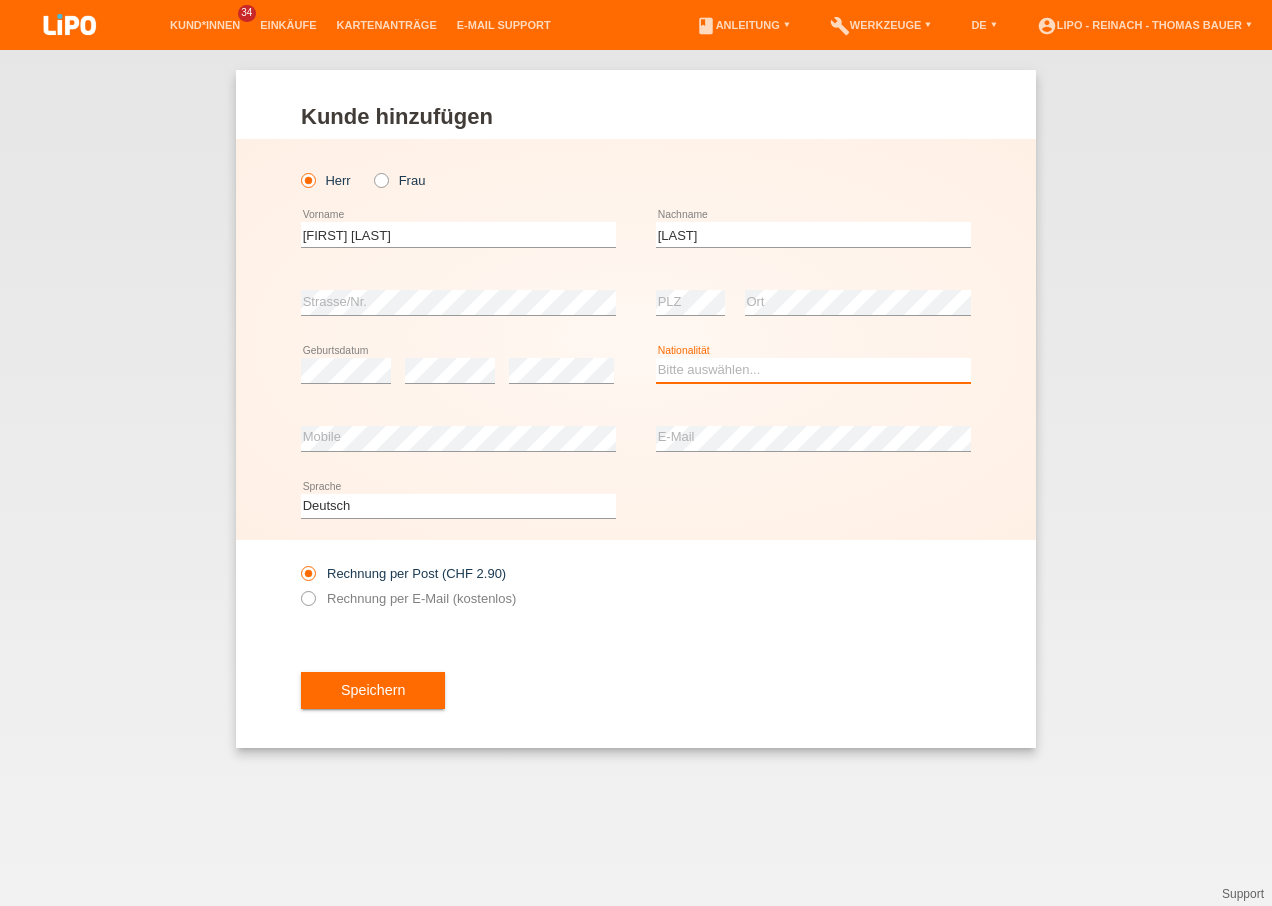 click on "Bitte auswählen...
Schweiz
Deutschland
Liechtenstein
Österreich
------------
Afghanistan
Ägypten
Åland
Albanien
Algerien" at bounding box center (813, 370) 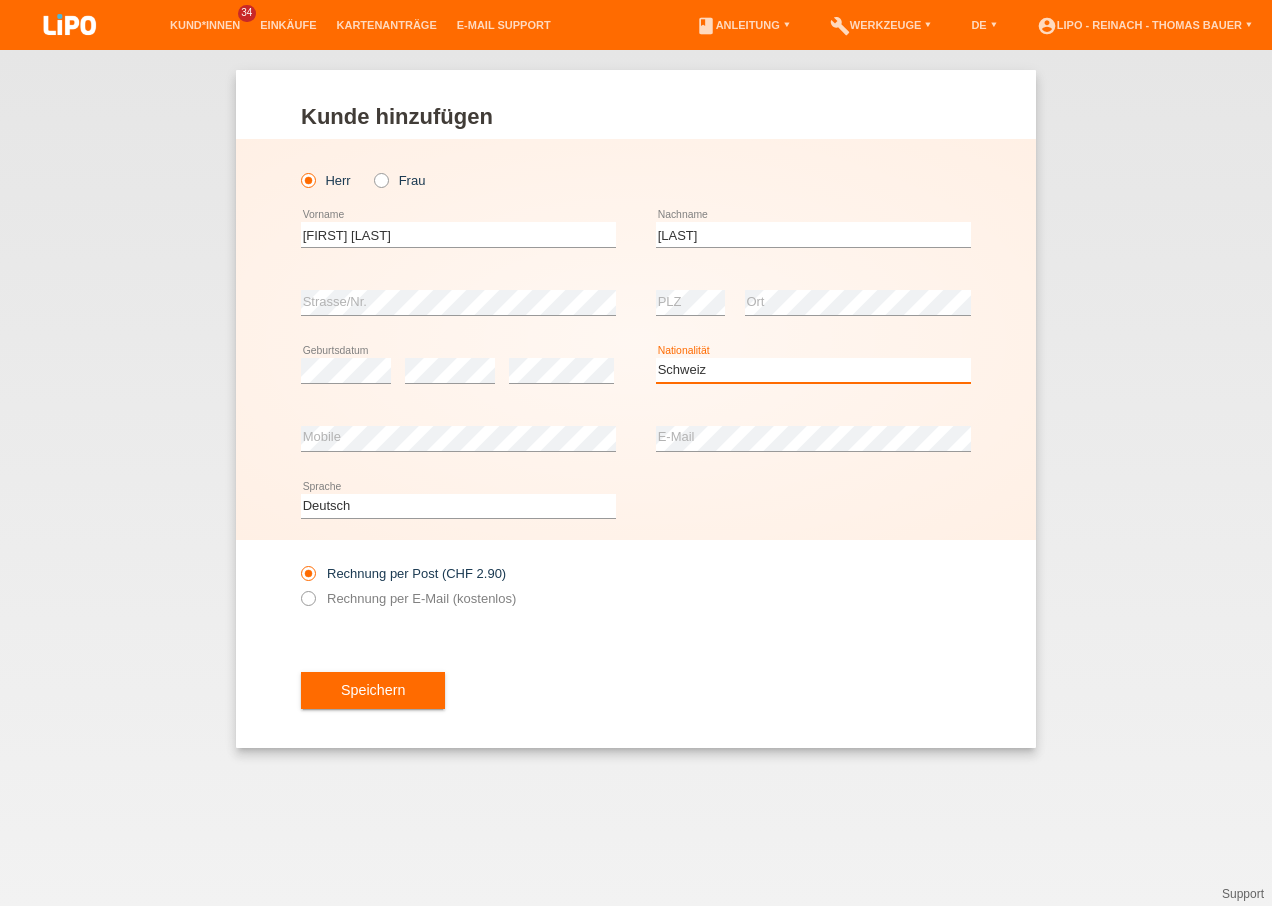 click on "Bitte auswählen...
Schweiz
Deutschland
Liechtenstein
Österreich
------------
Afghanistan
Ägypten
Åland
Albanien
Algerien" at bounding box center [813, 370] 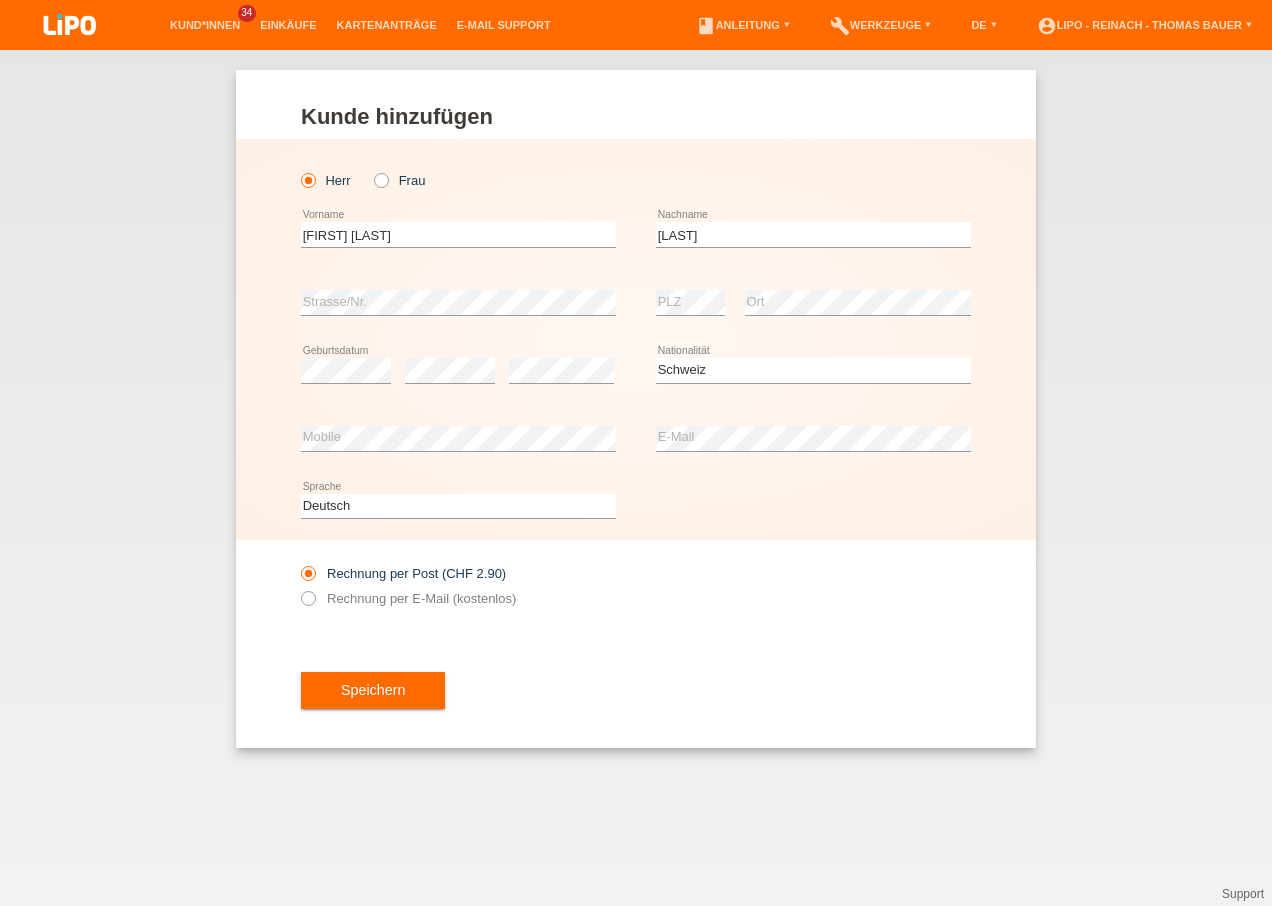click on "Kund*in hinzufügen
Kunde hinzufügen
Kundin hinzufügen
Herr
Frau
Rolf Mathias error C" at bounding box center [636, 478] 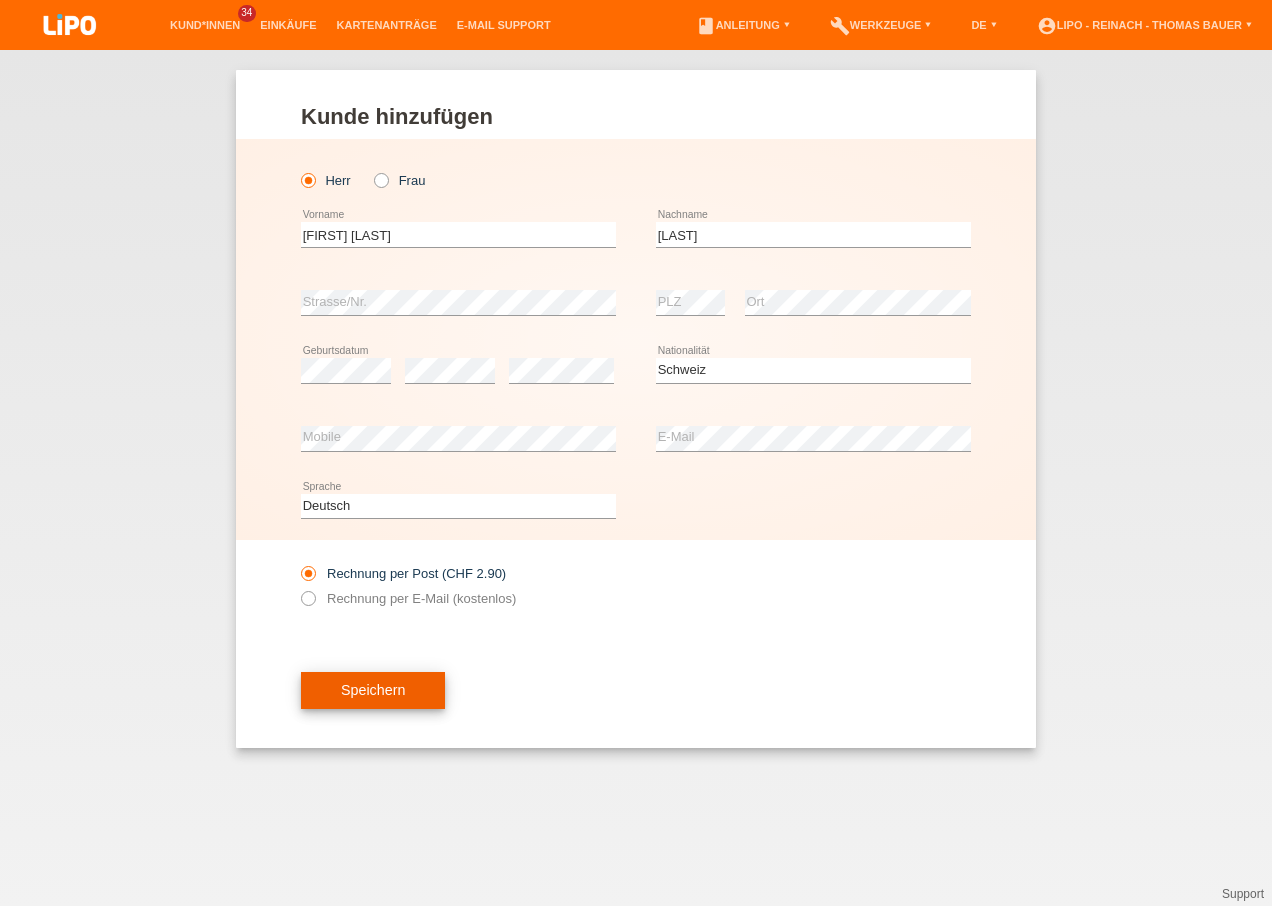 click on "Speichern" at bounding box center [373, 690] 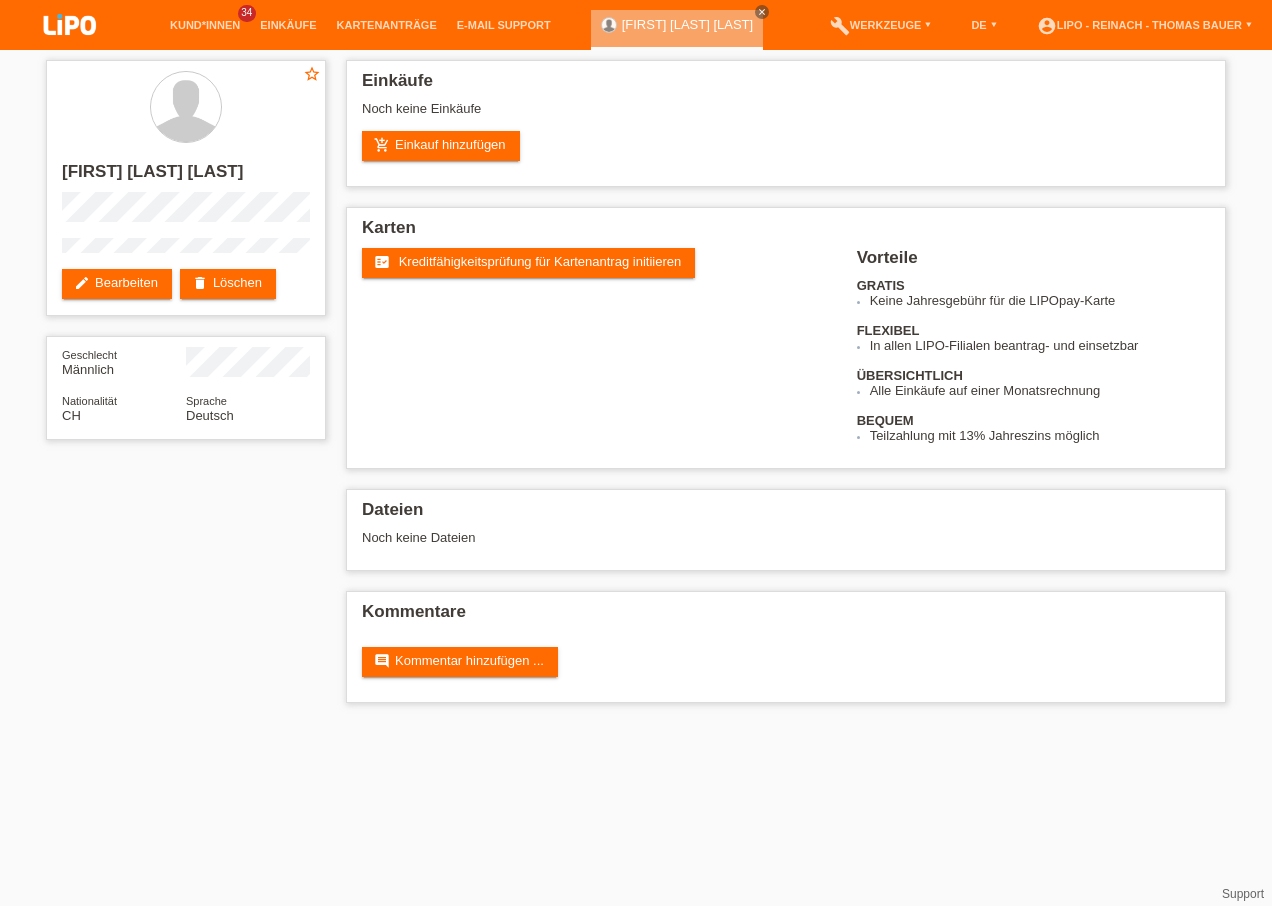 scroll, scrollTop: 0, scrollLeft: 0, axis: both 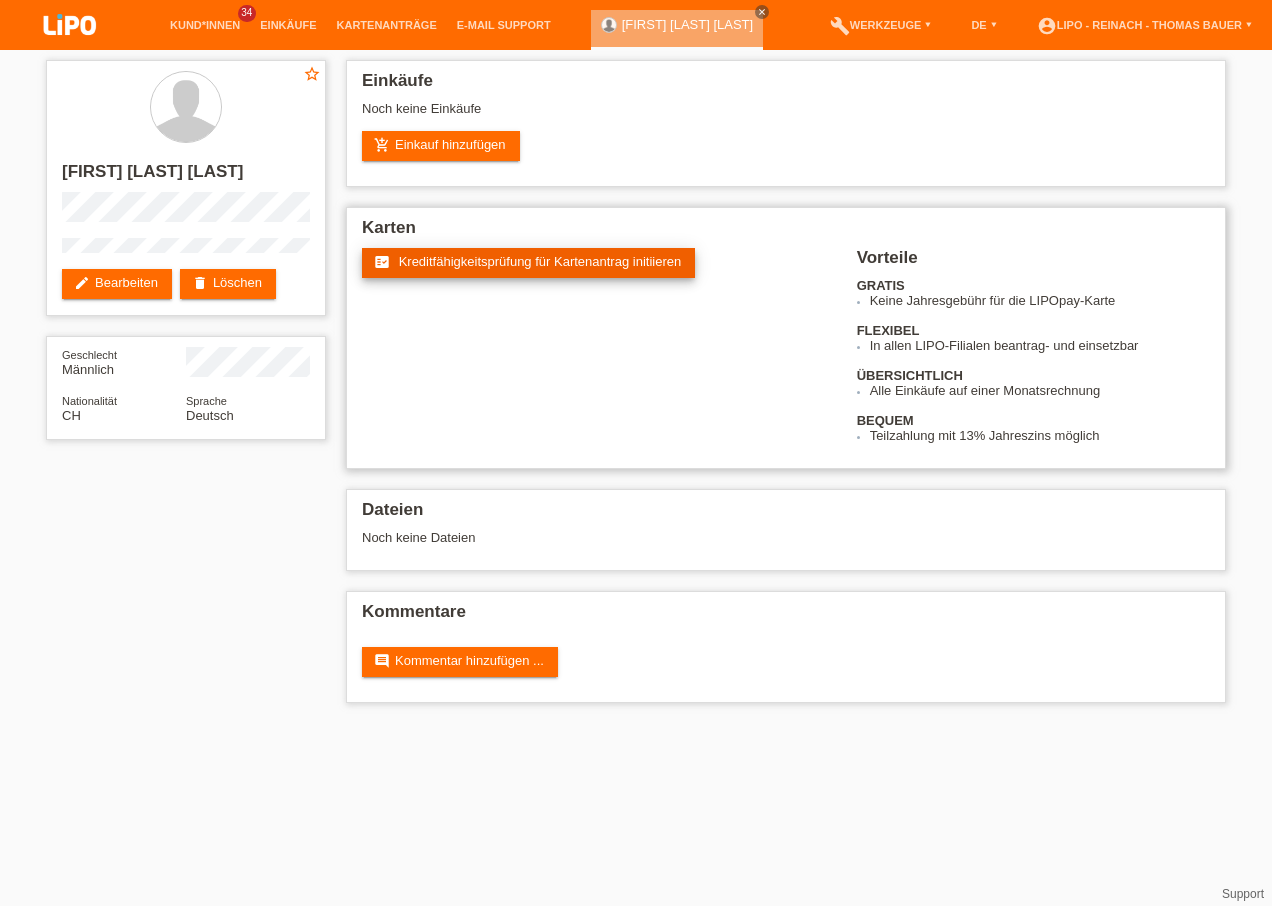 click on "Kreditfähigkeitsprüfung für Kartenantrag initiieren" at bounding box center (540, 261) 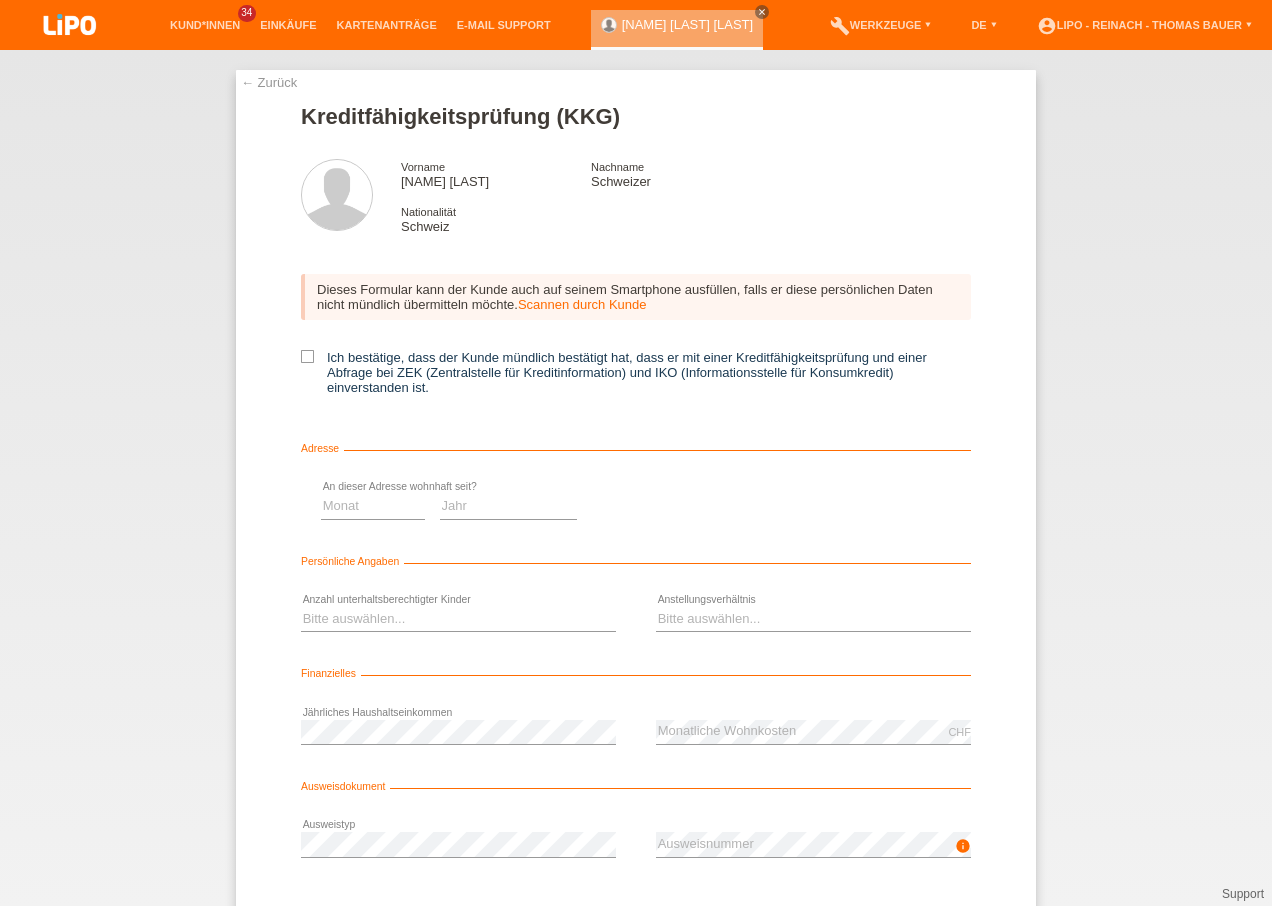 scroll, scrollTop: 0, scrollLeft: 0, axis: both 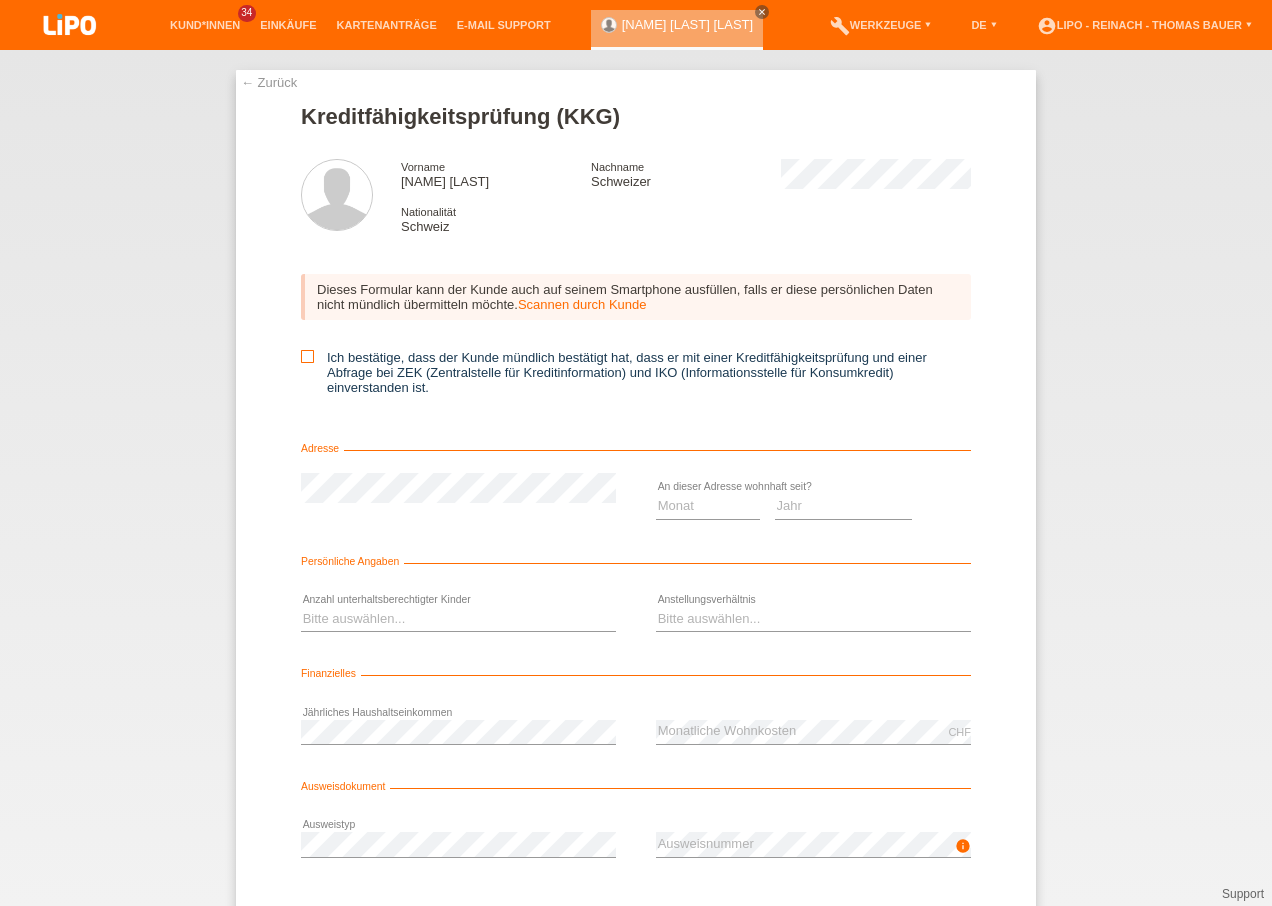 click at bounding box center (307, 356) 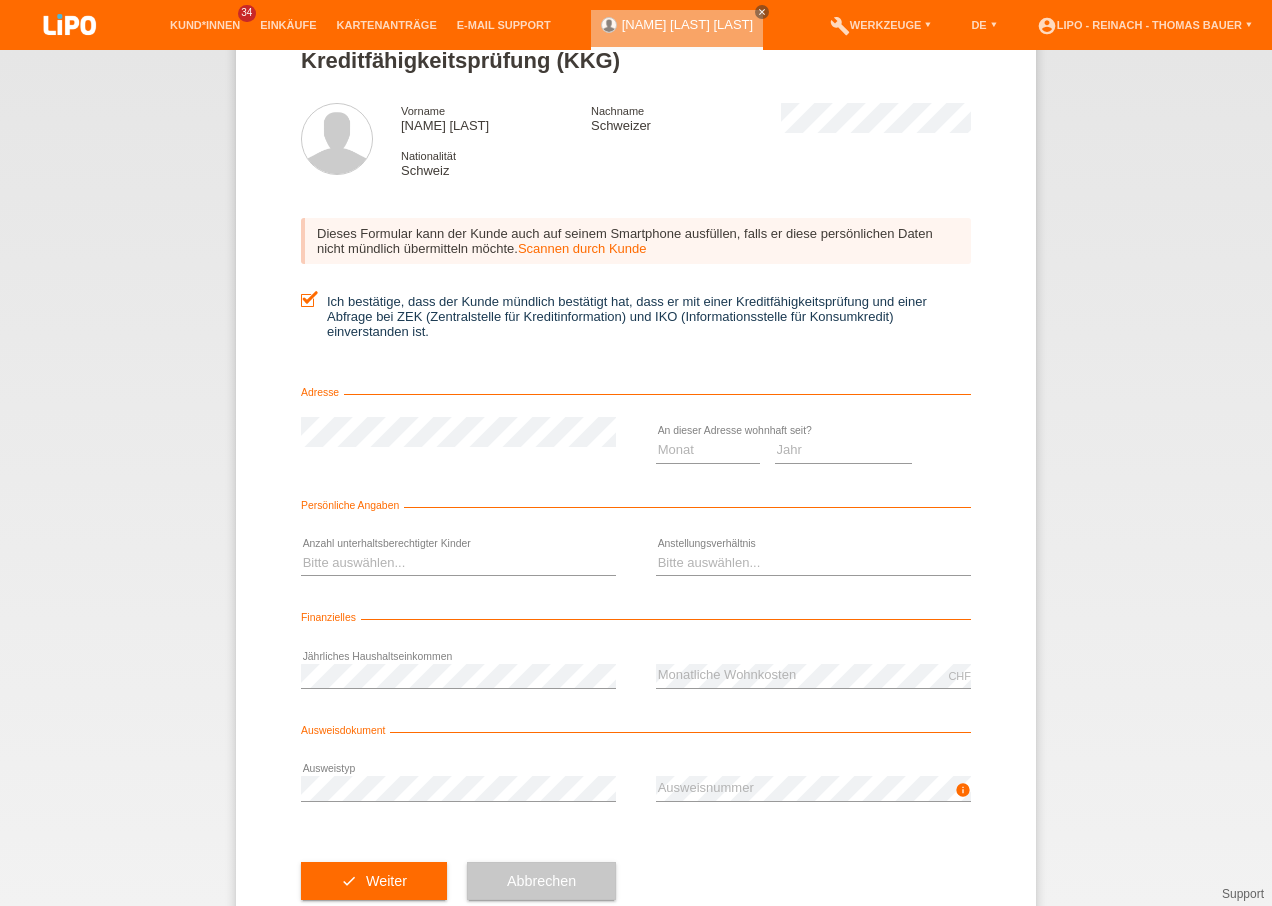 scroll, scrollTop: 109, scrollLeft: 0, axis: vertical 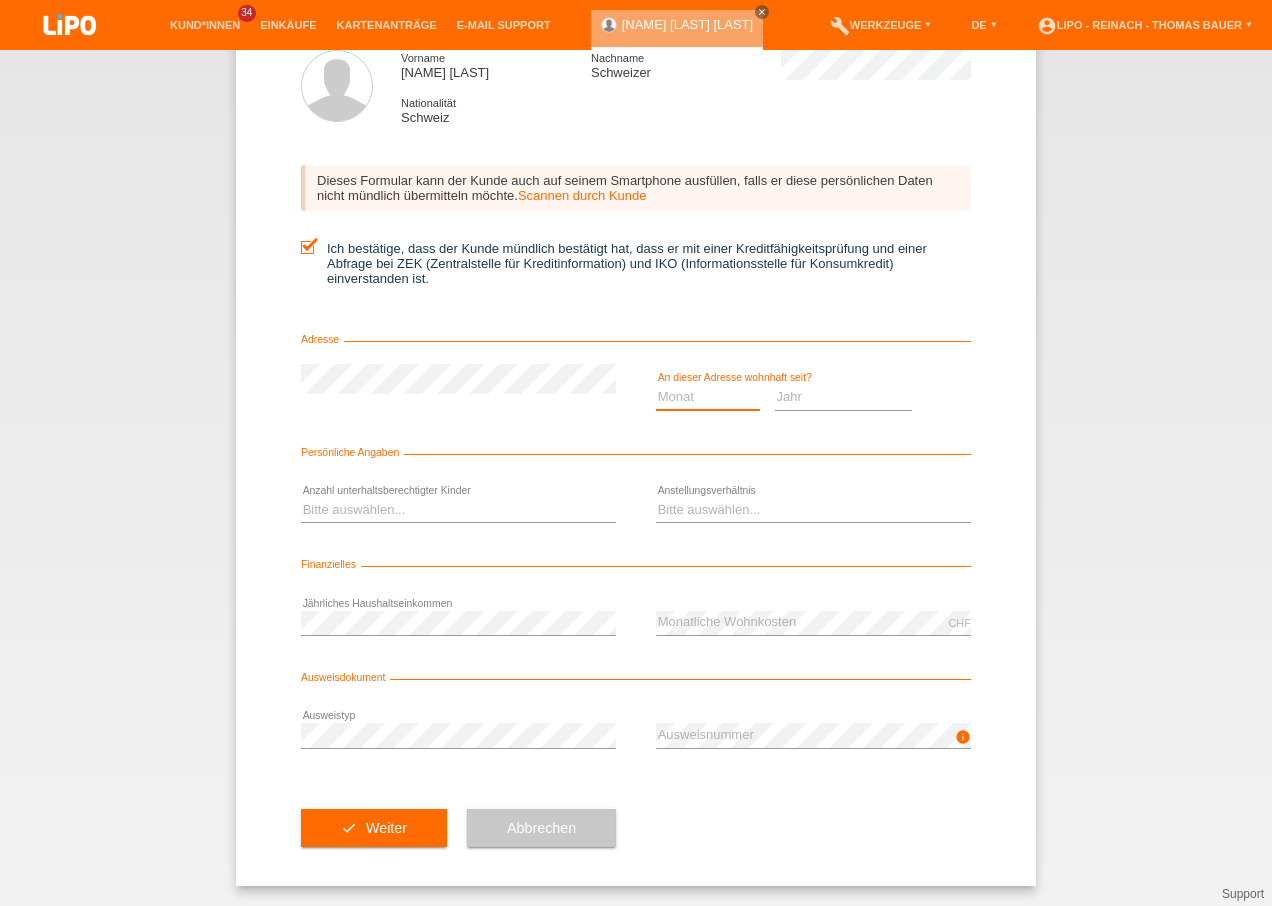 click on "Monat
01
02
03
04
05
06
07
08
09
10" at bounding box center [708, 397] 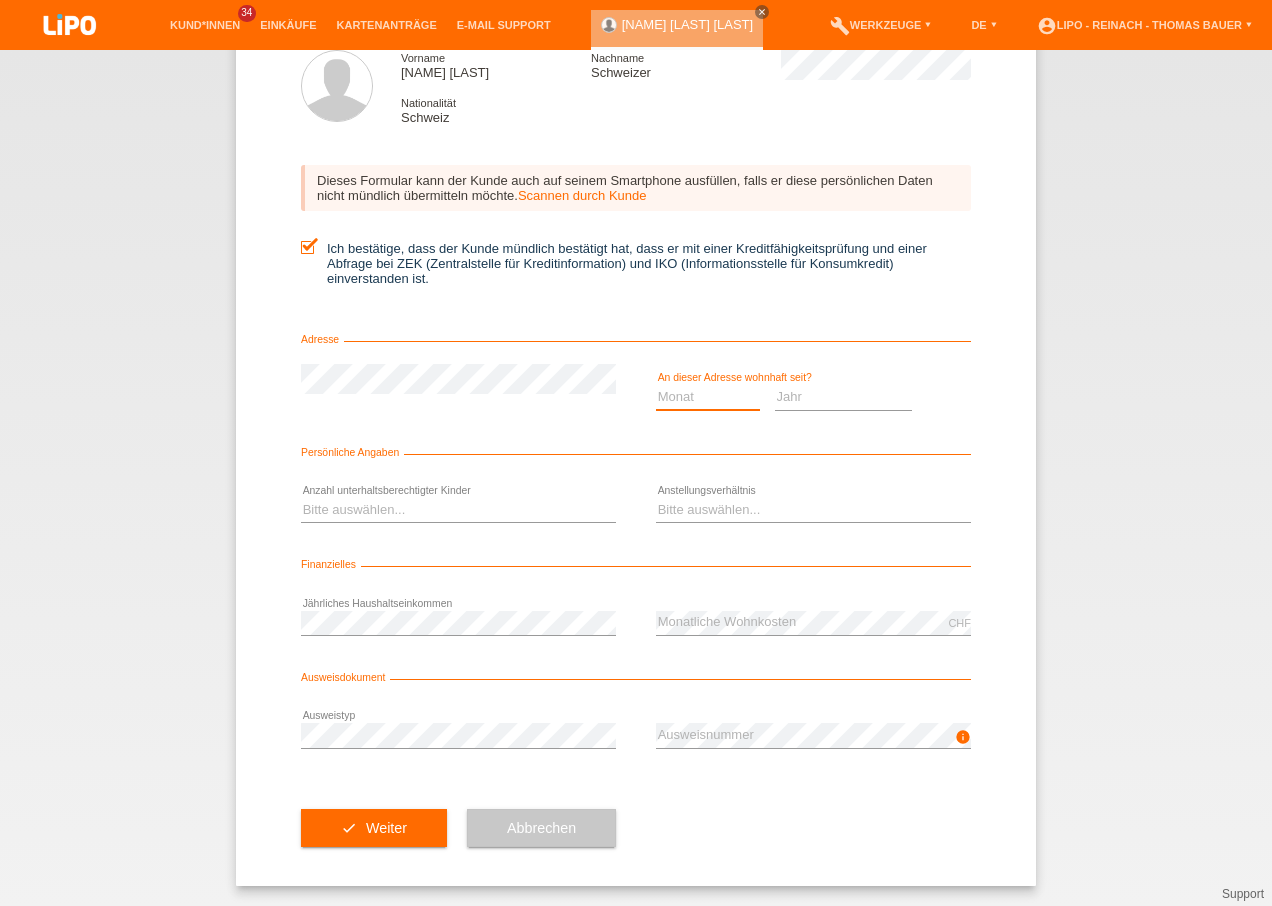 select on "01" 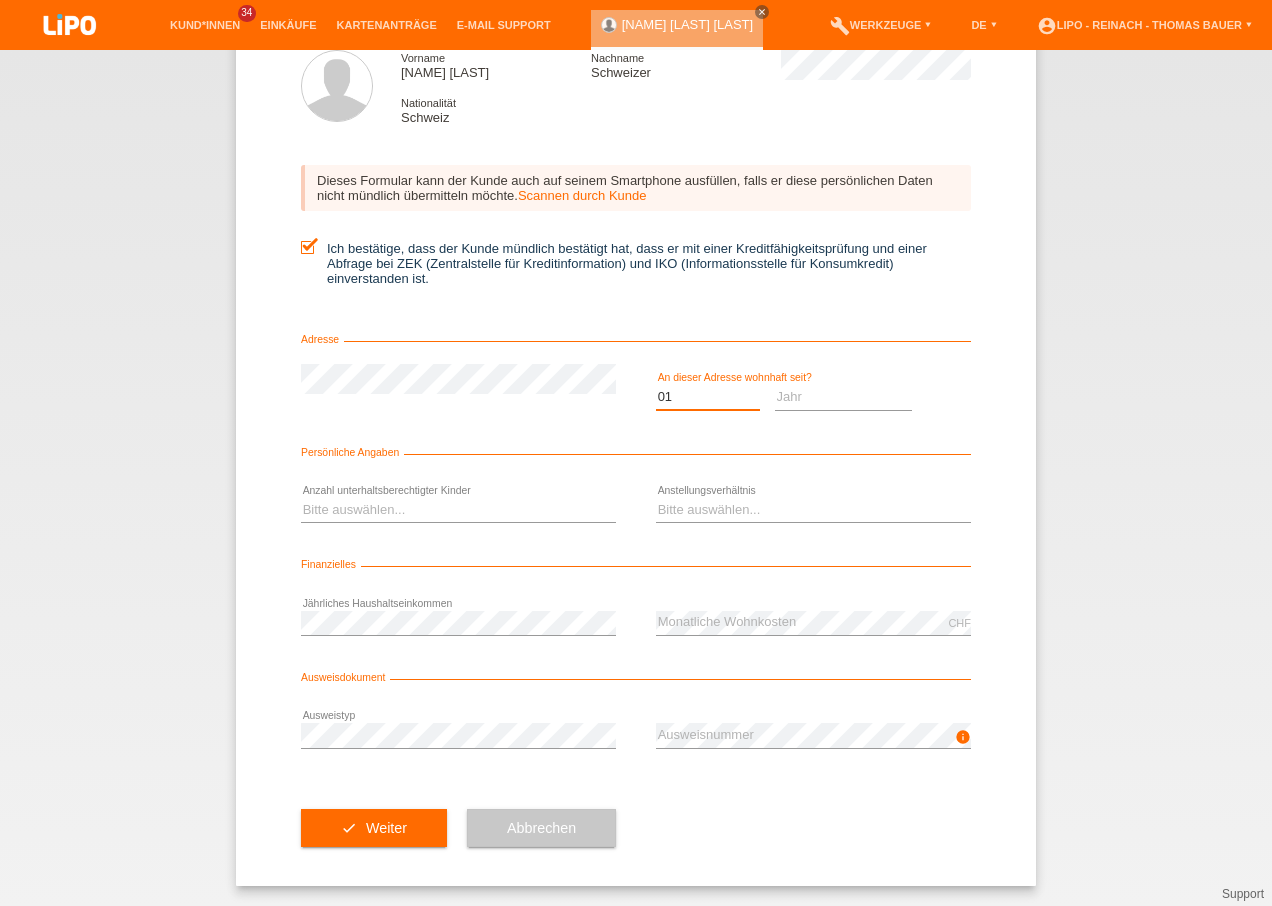click on "Monat
01
02
03
04
05
06
07
08
09
10" at bounding box center (708, 397) 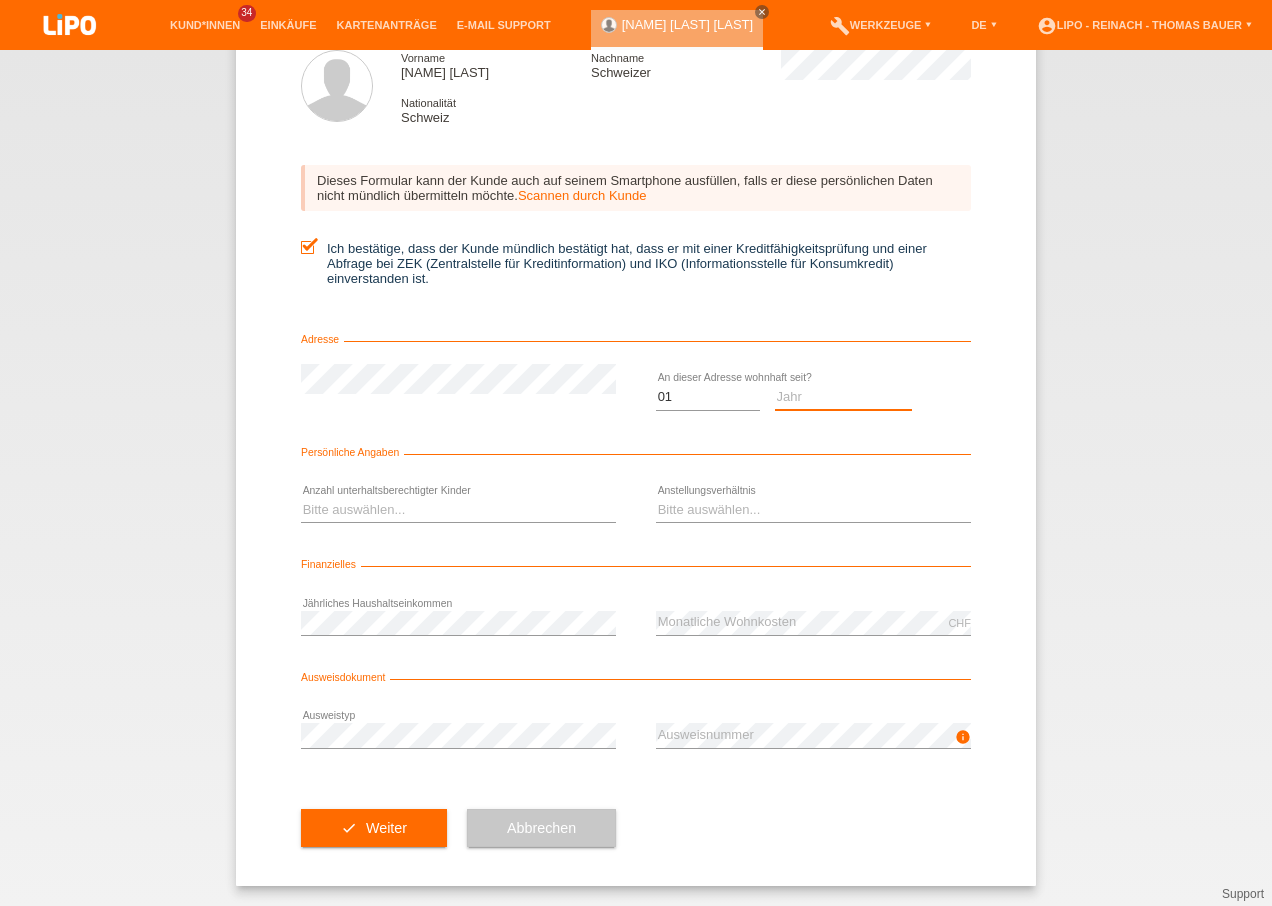 click on "Jahr
2025
2024
2023
2022
2021
2020
2019
2018
2017
2016 2015 2014 2013 2012 2011 2010 2009 2008 2007 2006 2005 2004 2003" at bounding box center [844, 397] 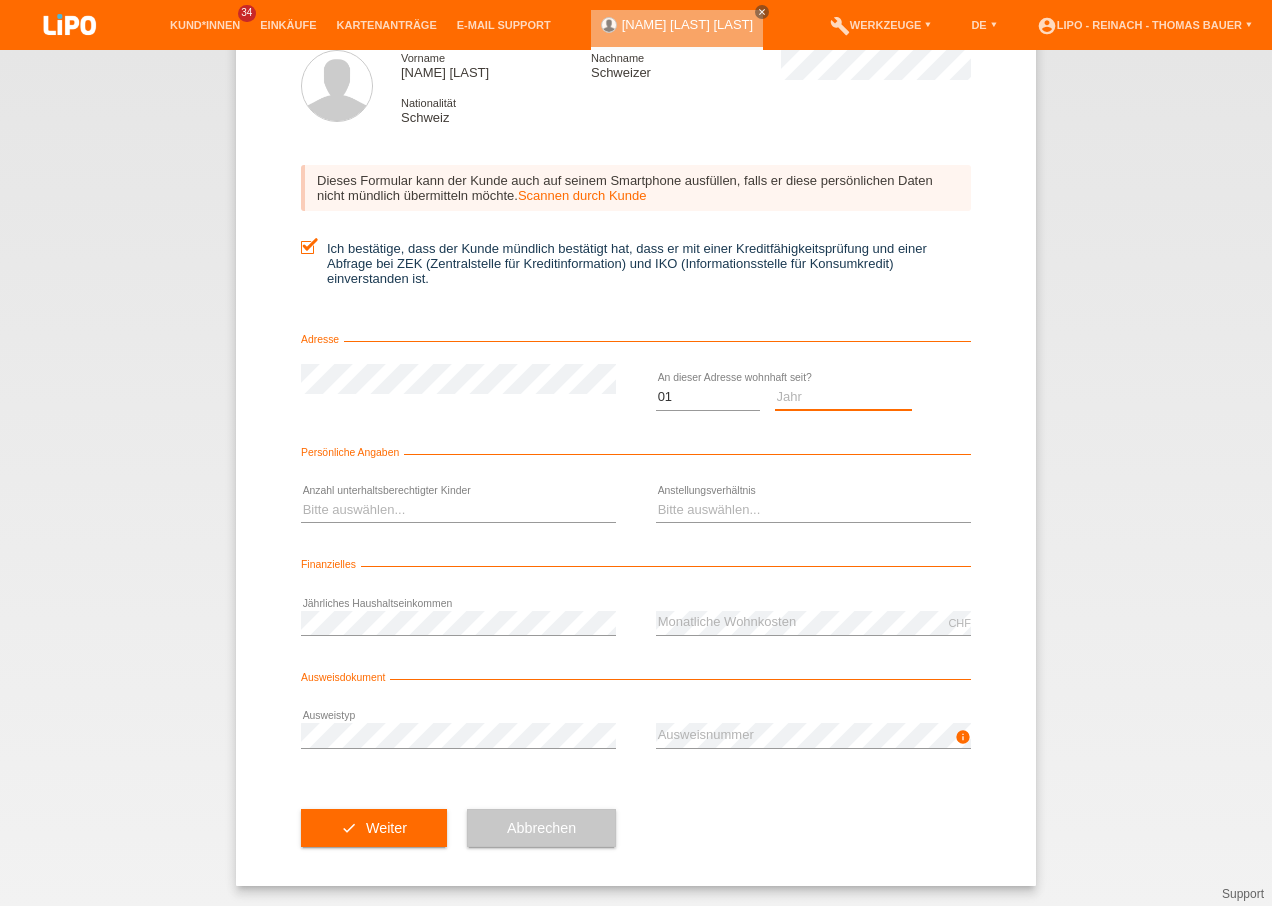 select on "2021" 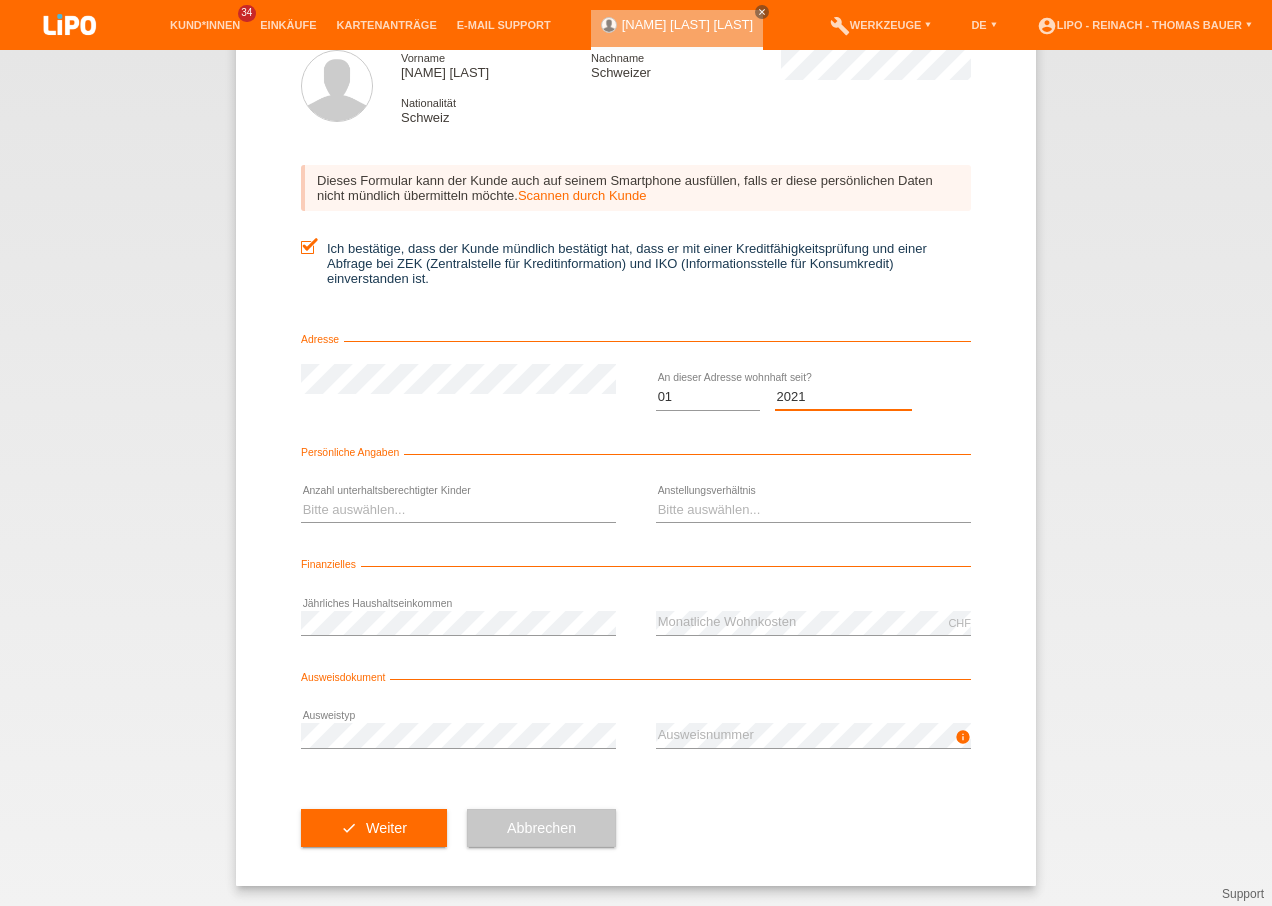 click on "Jahr
2025
2024
2023
2022
2021
2020
2019
2018
2017
2016 2015 2014 2013 2012 2011 2010 2009 2008 2007 2006 2005 2004 2003" at bounding box center [844, 397] 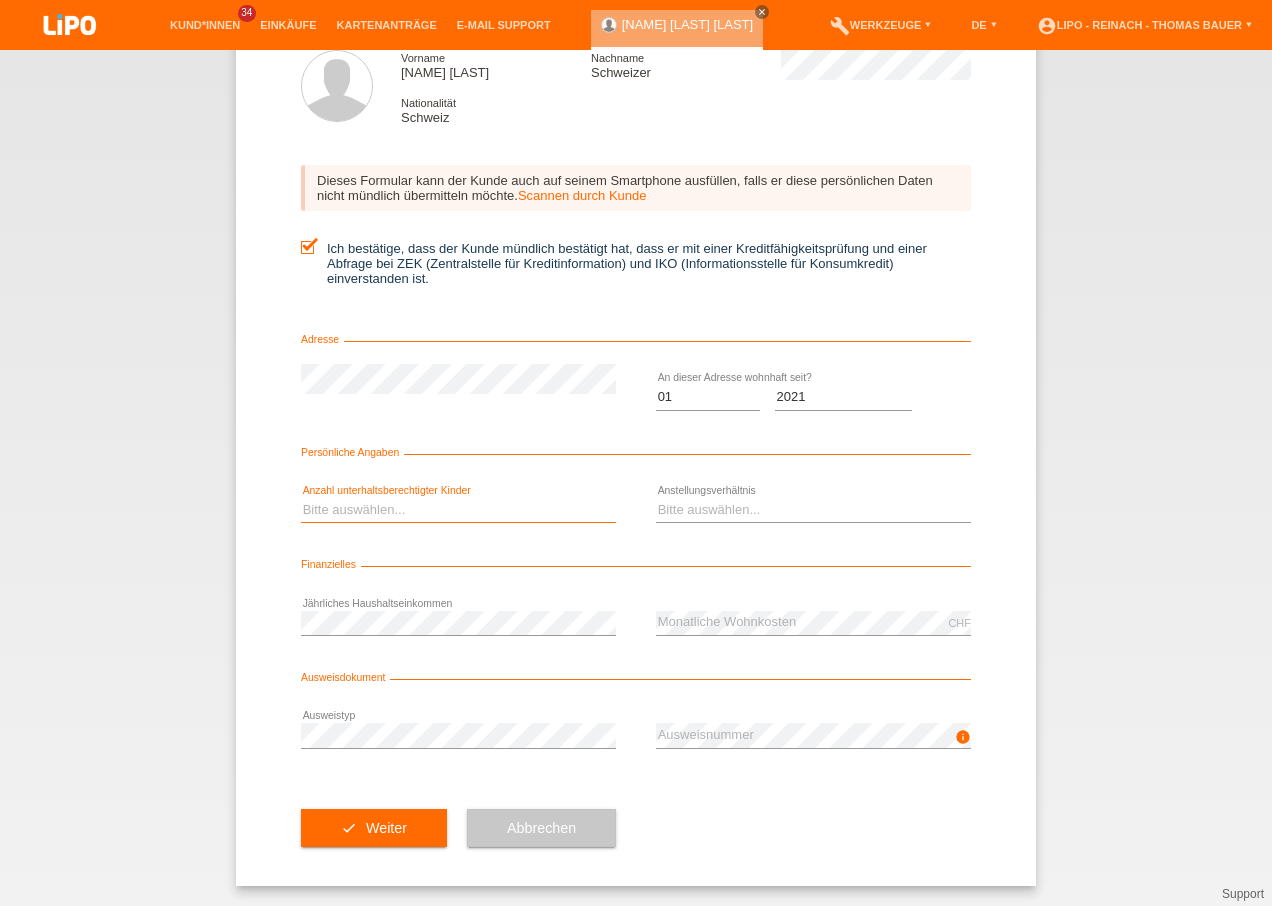click on "Bitte auswählen...
0
1
2
3
4
5
6
7
8
9" at bounding box center [458, 510] 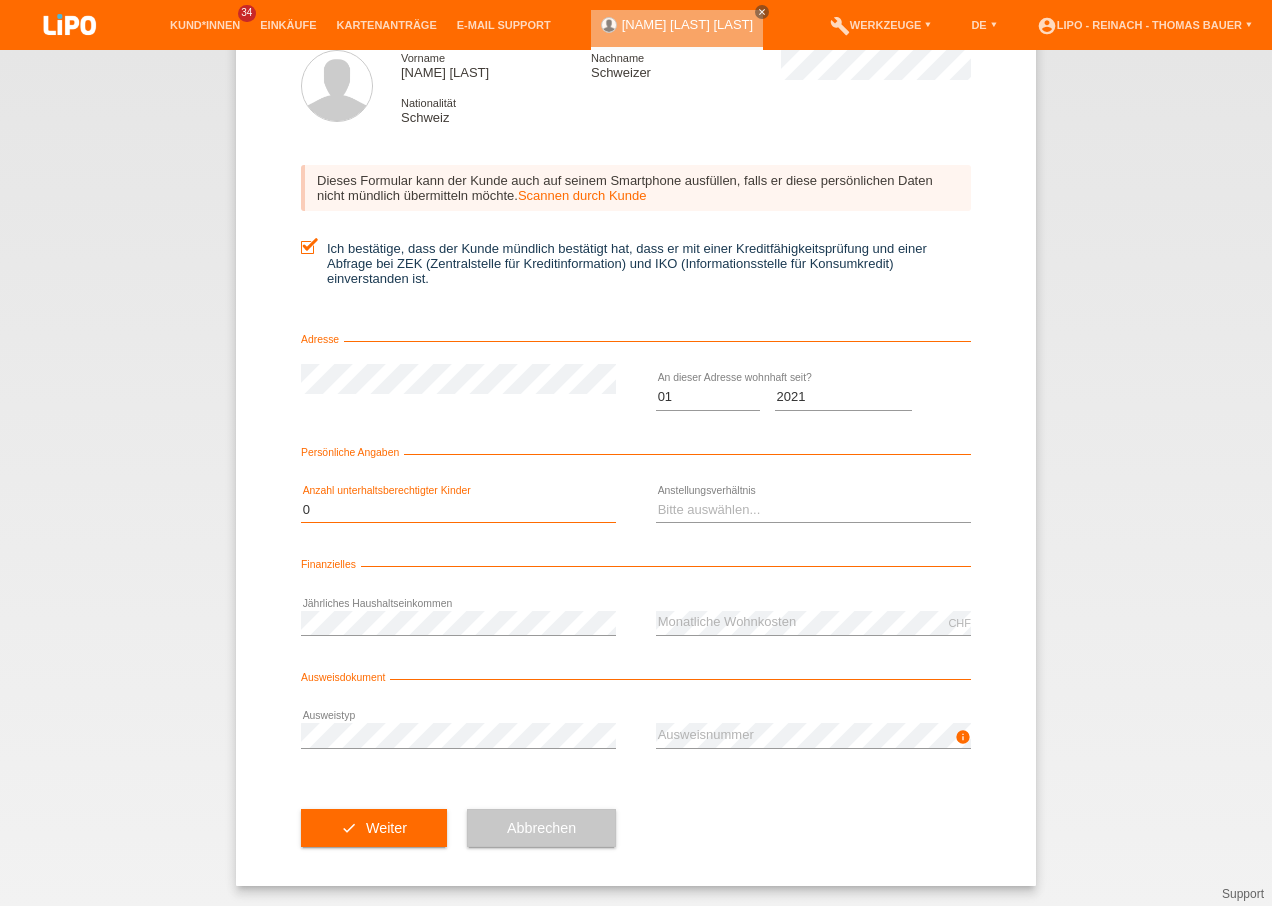 click on "Bitte auswählen...
0
1
2
3
4
5
6
7
8
9" at bounding box center [458, 510] 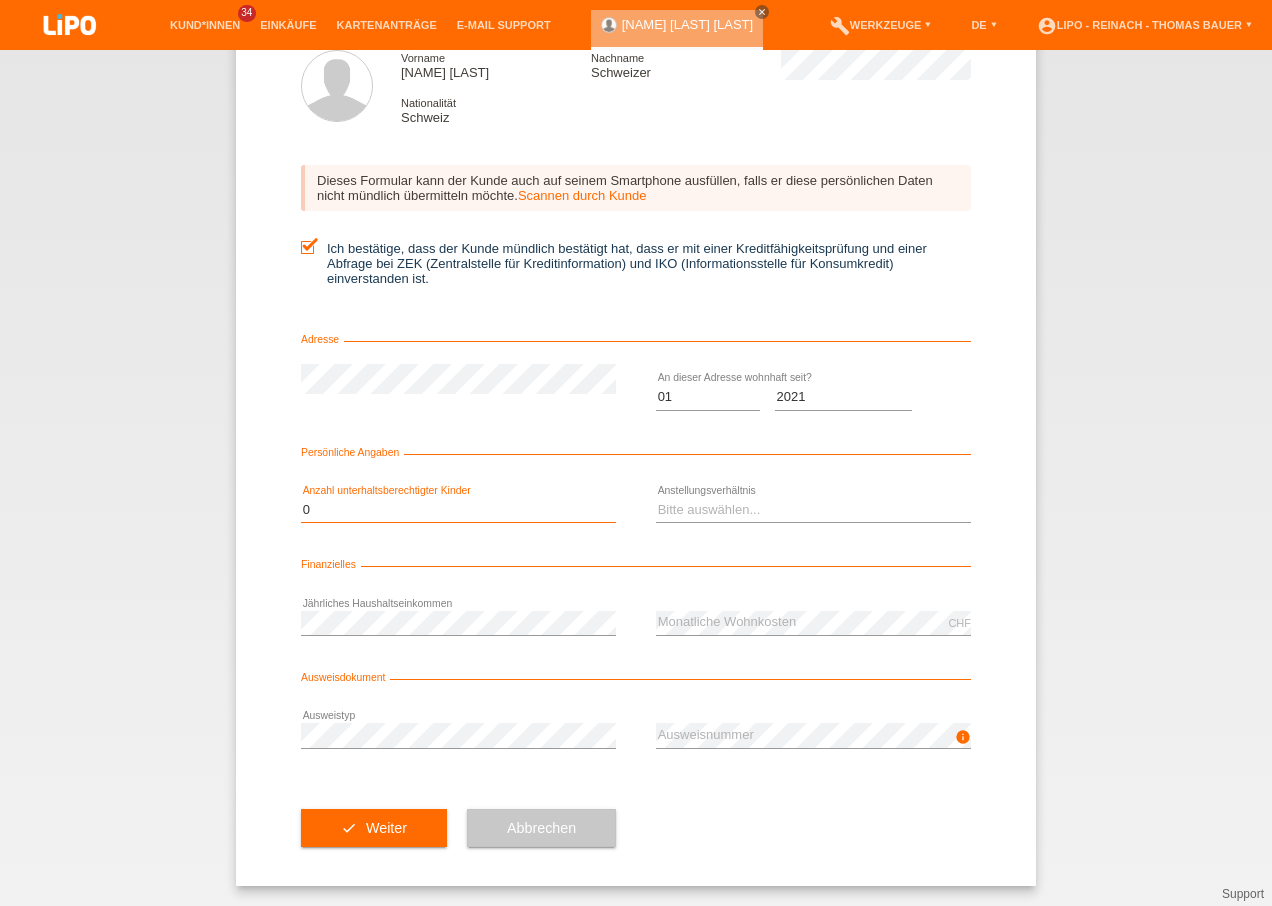 select on "2" 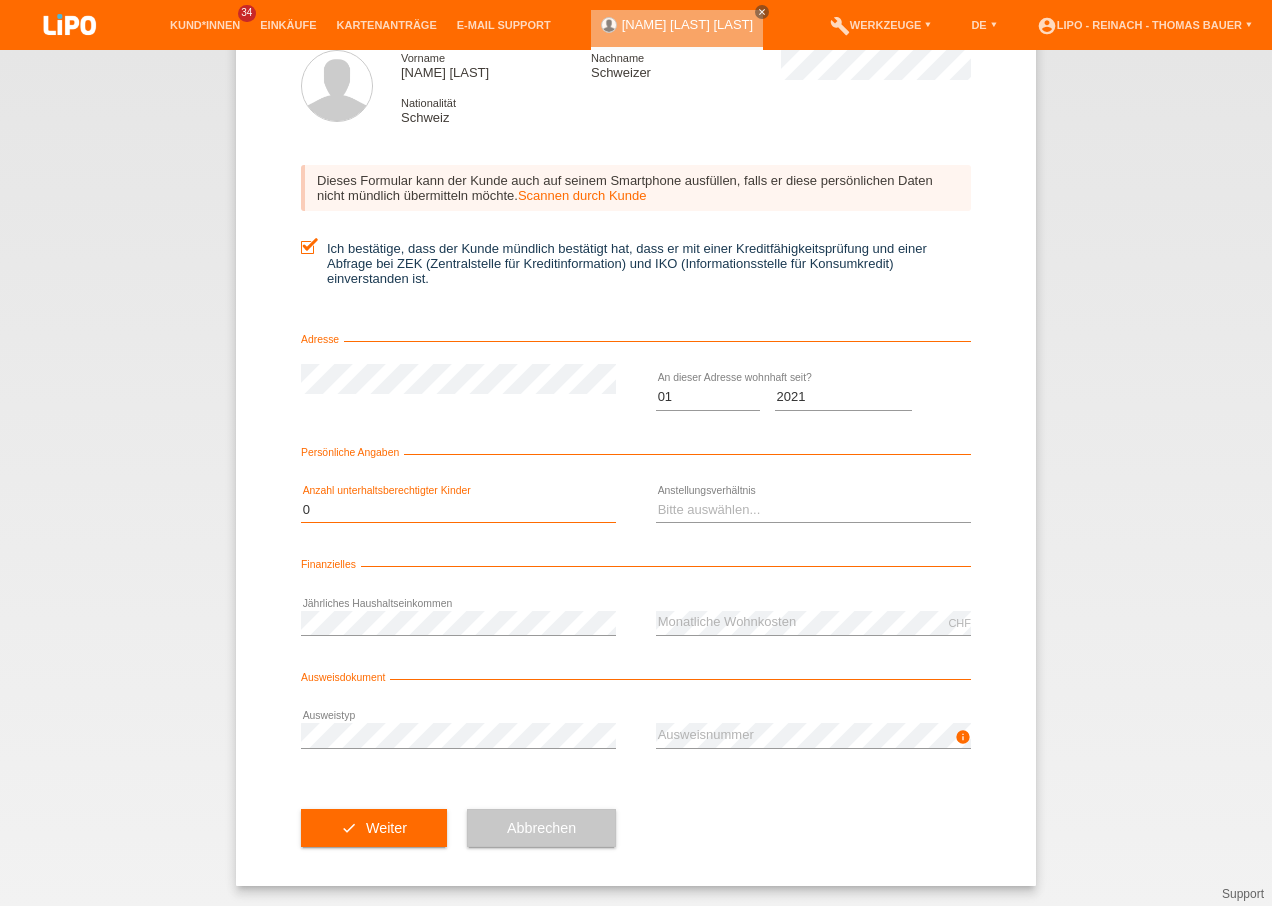 click on "Bitte auswählen...
0
1
2
3
4
5
6
7
8
9" at bounding box center (458, 510) 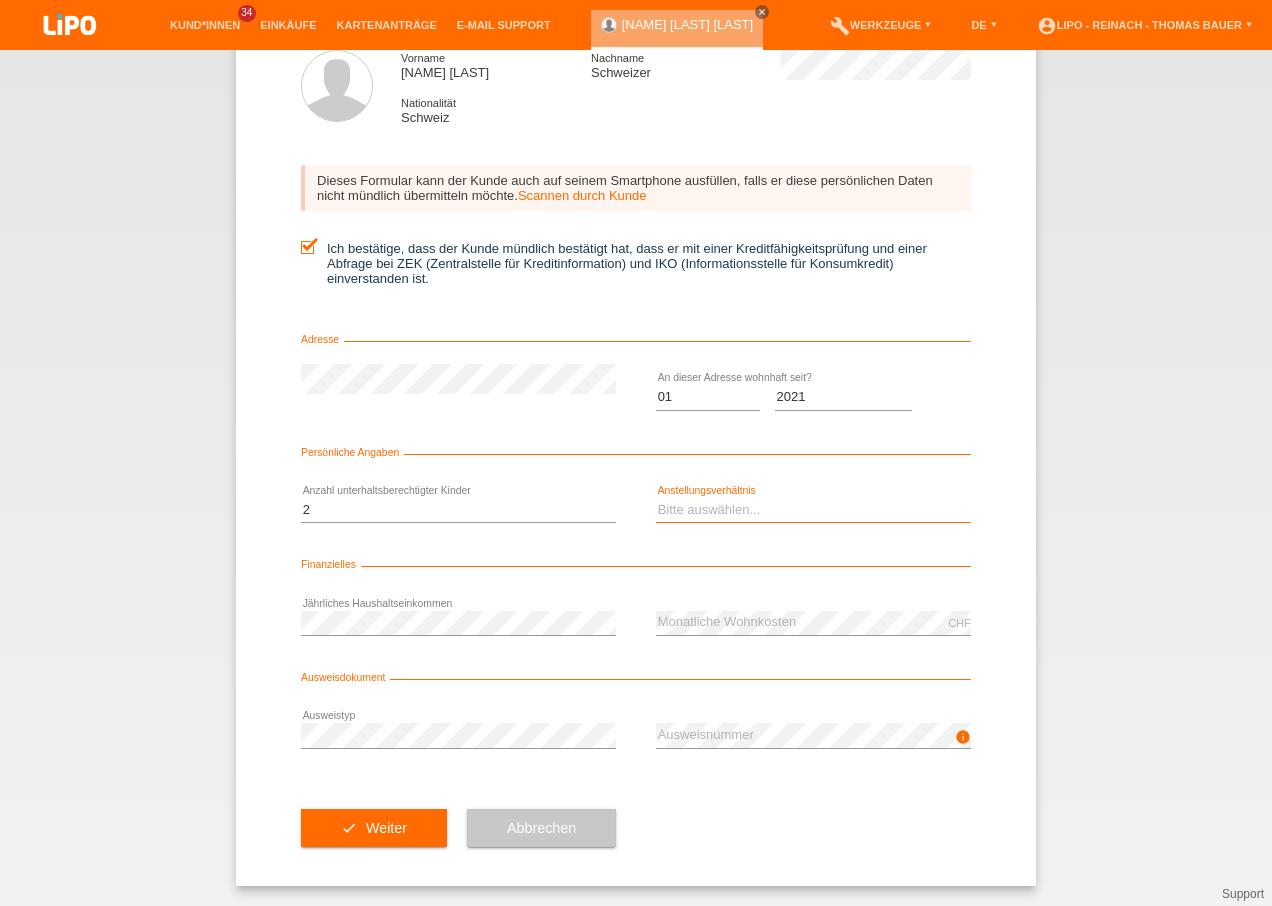 click on "Bitte auswählen...
Unbefristet
Befristet
Lehrling/Student
Pensioniert
Nicht arbeitstätig
Hausfrau/-mann
Selbständig" at bounding box center (813, 510) 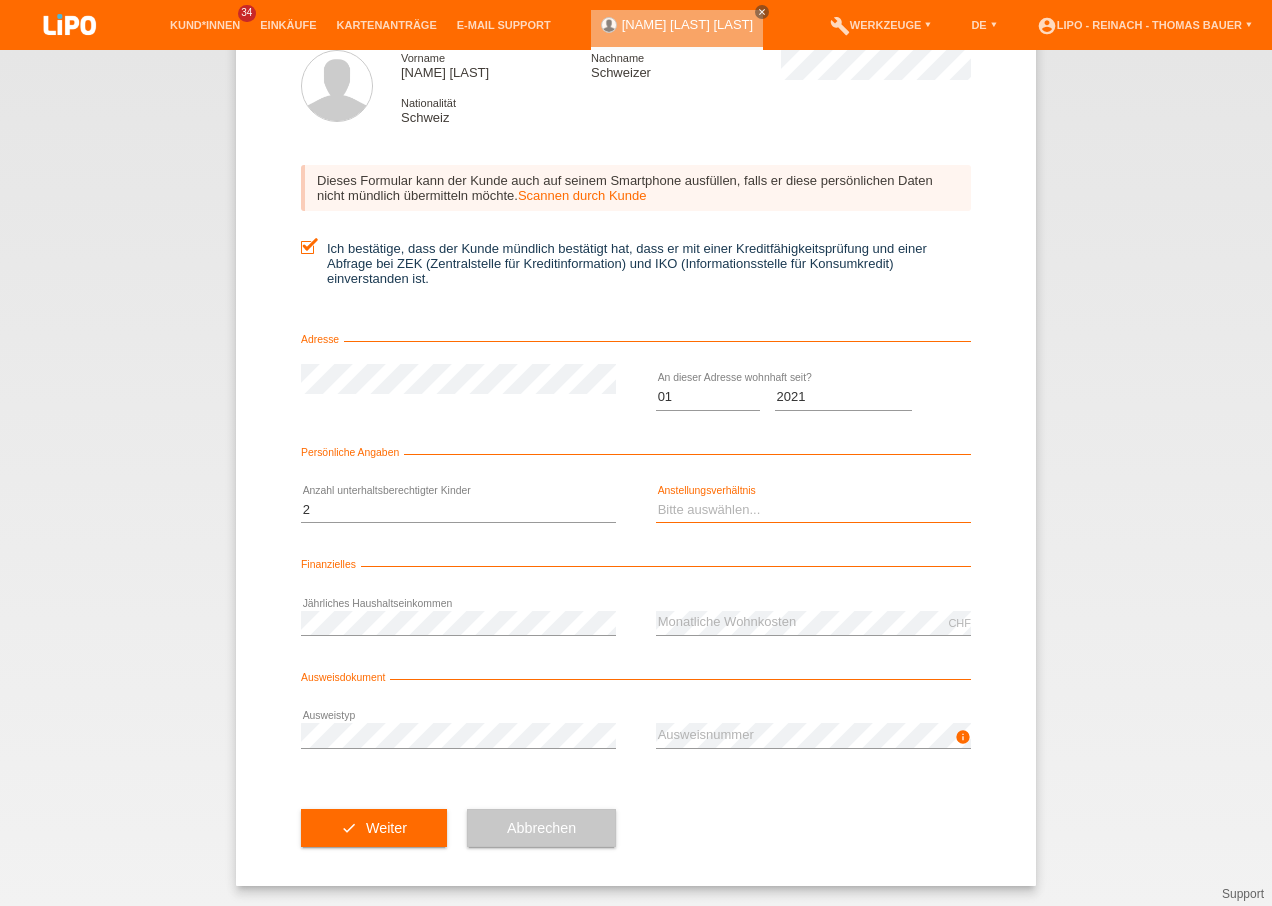 select on "UNLIMITED" 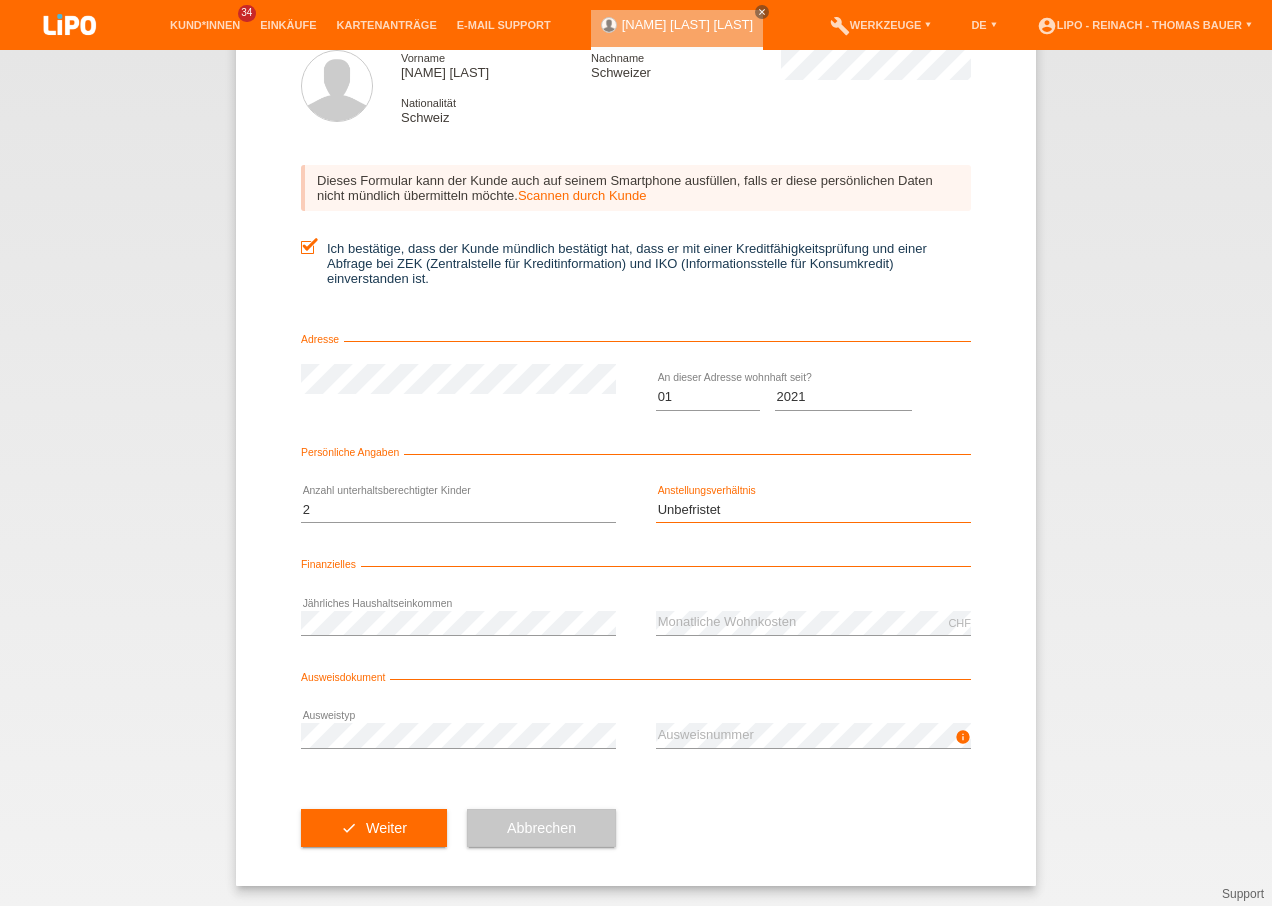 click on "Bitte auswählen...
Unbefristet
Befristet
Lehrling/Student
Pensioniert
Nicht arbeitstätig
Hausfrau/-mann
Selbständig" at bounding box center [813, 510] 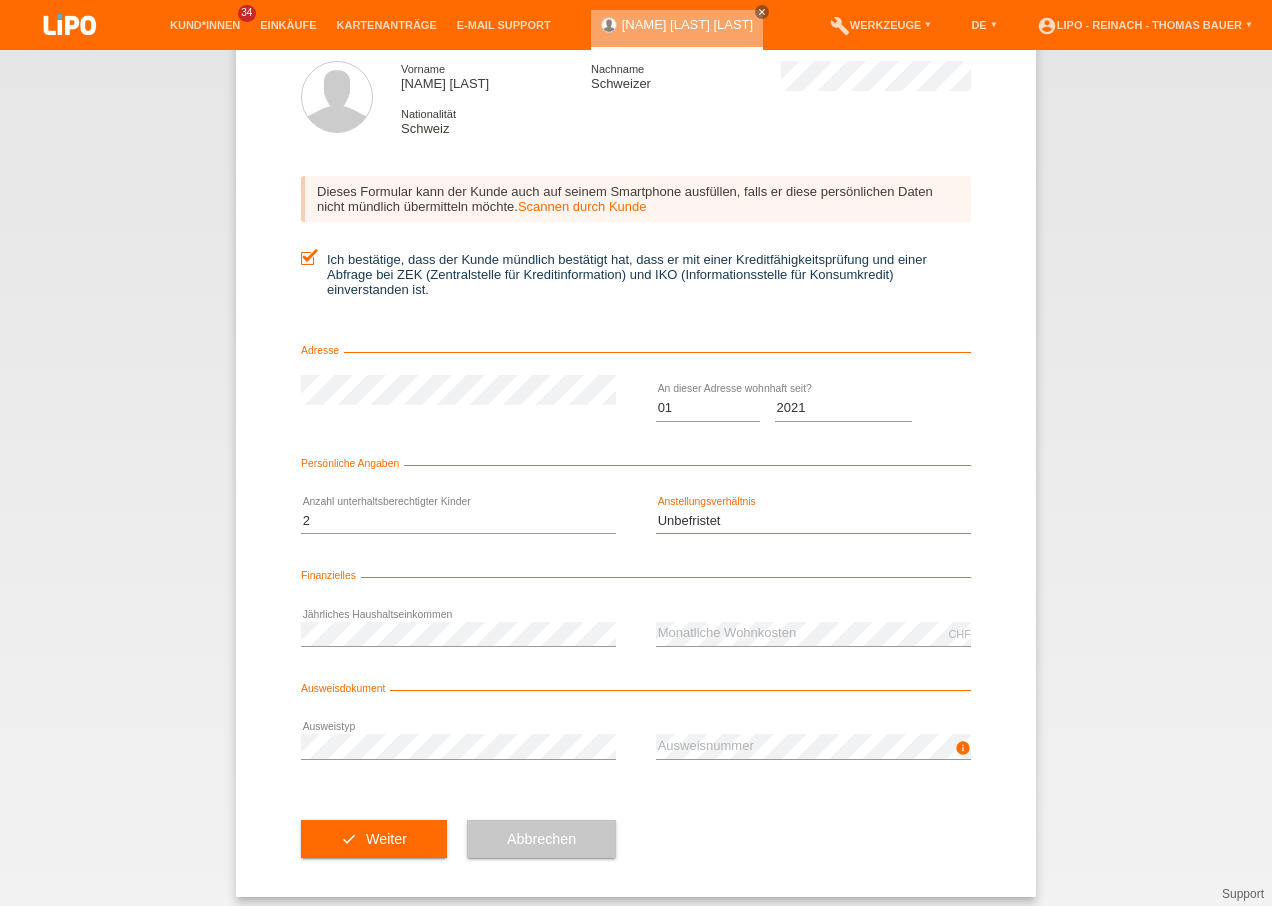 scroll, scrollTop: 109, scrollLeft: 0, axis: vertical 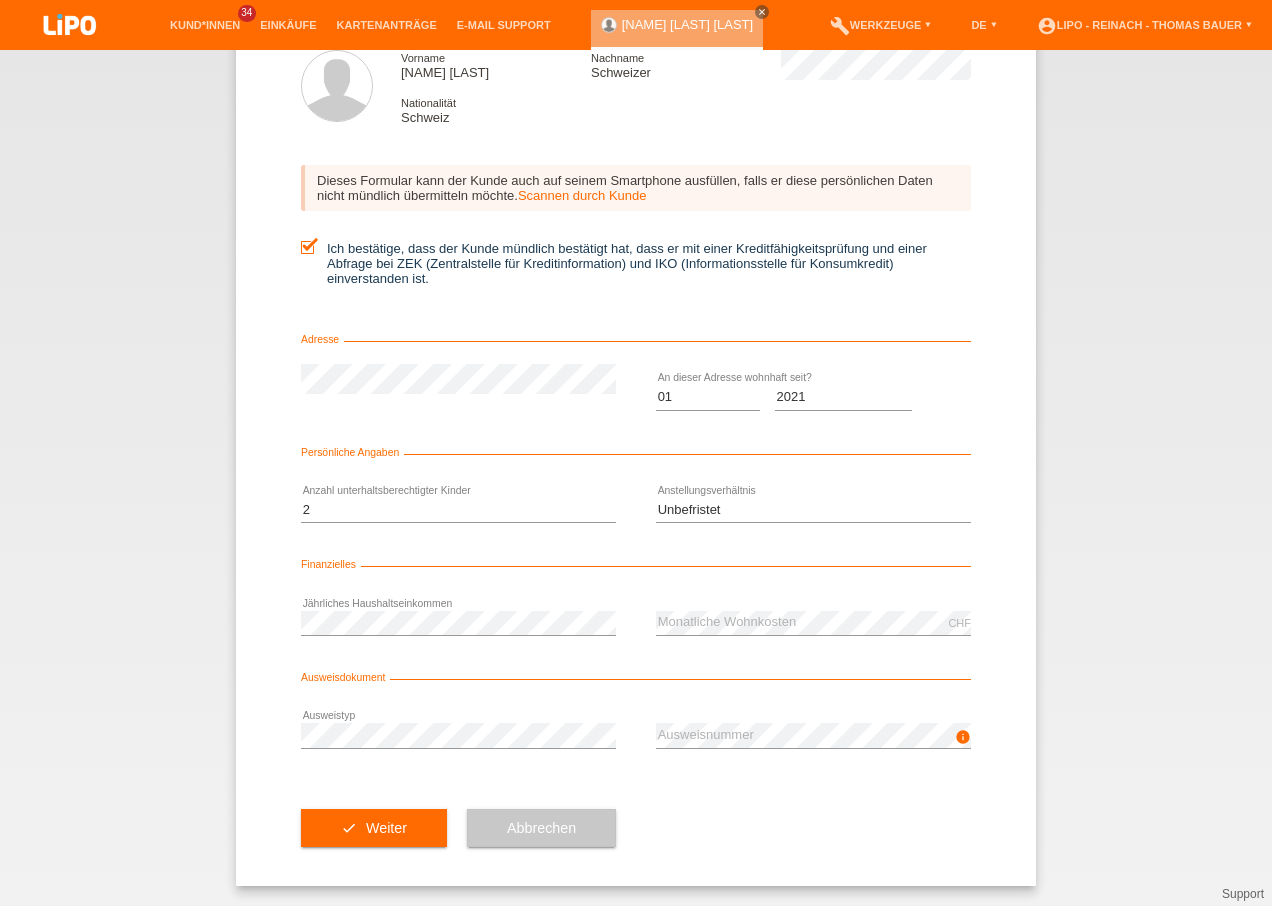 click on "check   Weiter
Abbrechen" at bounding box center [636, 828] 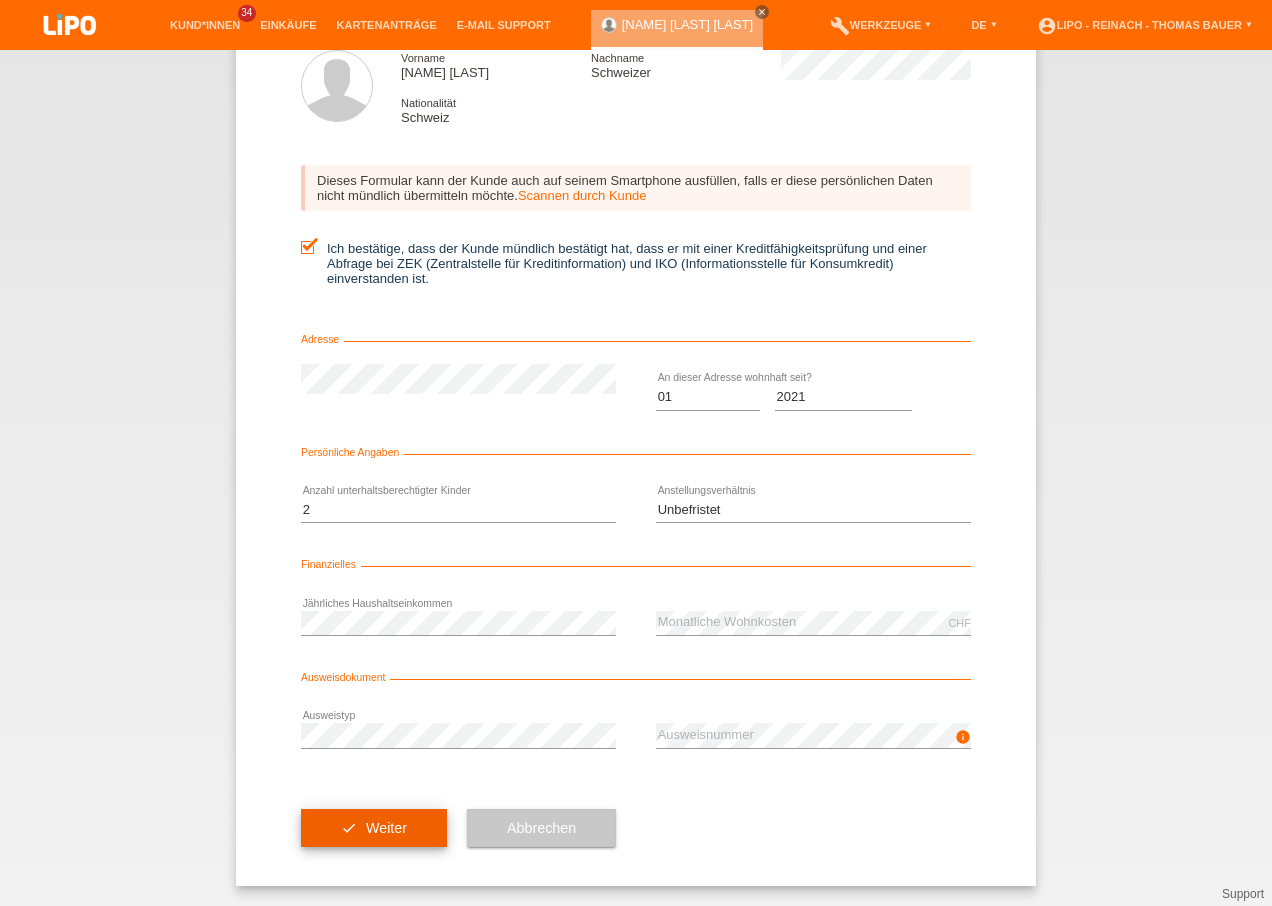 click on "Weiter" at bounding box center [386, 828] 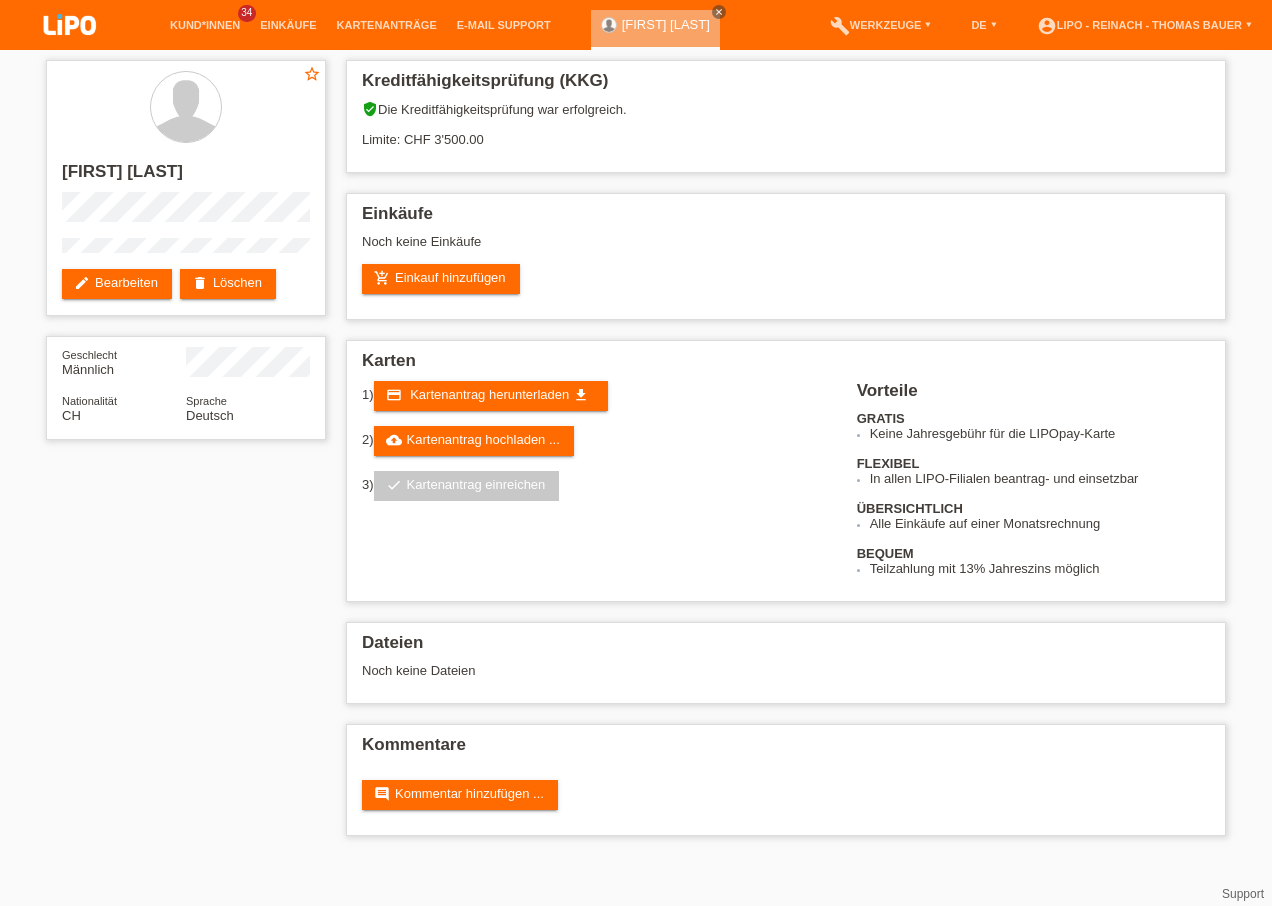 scroll, scrollTop: 0, scrollLeft: 0, axis: both 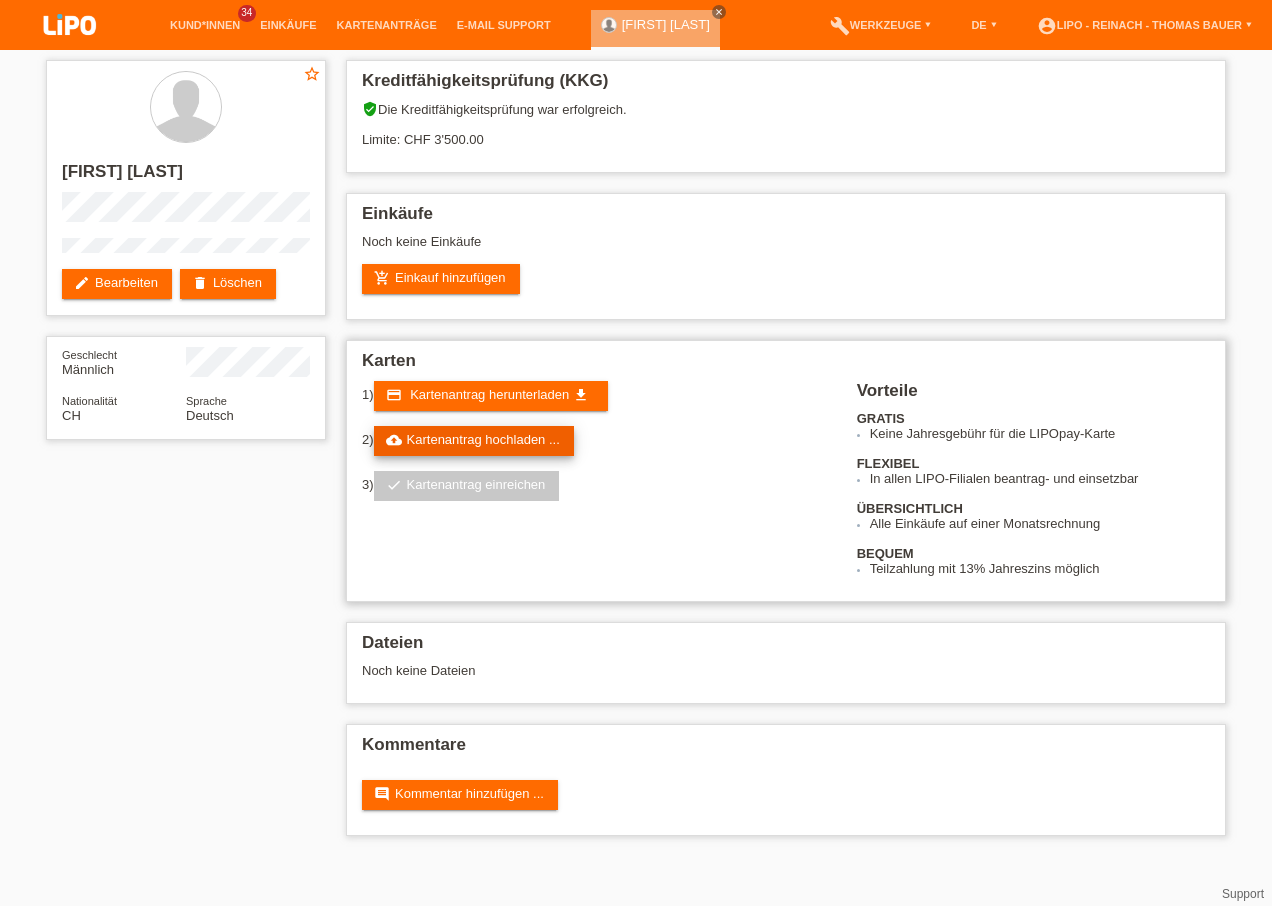 click on "cloud_upload  Kartenantrag hochladen ..." at bounding box center [474, 441] 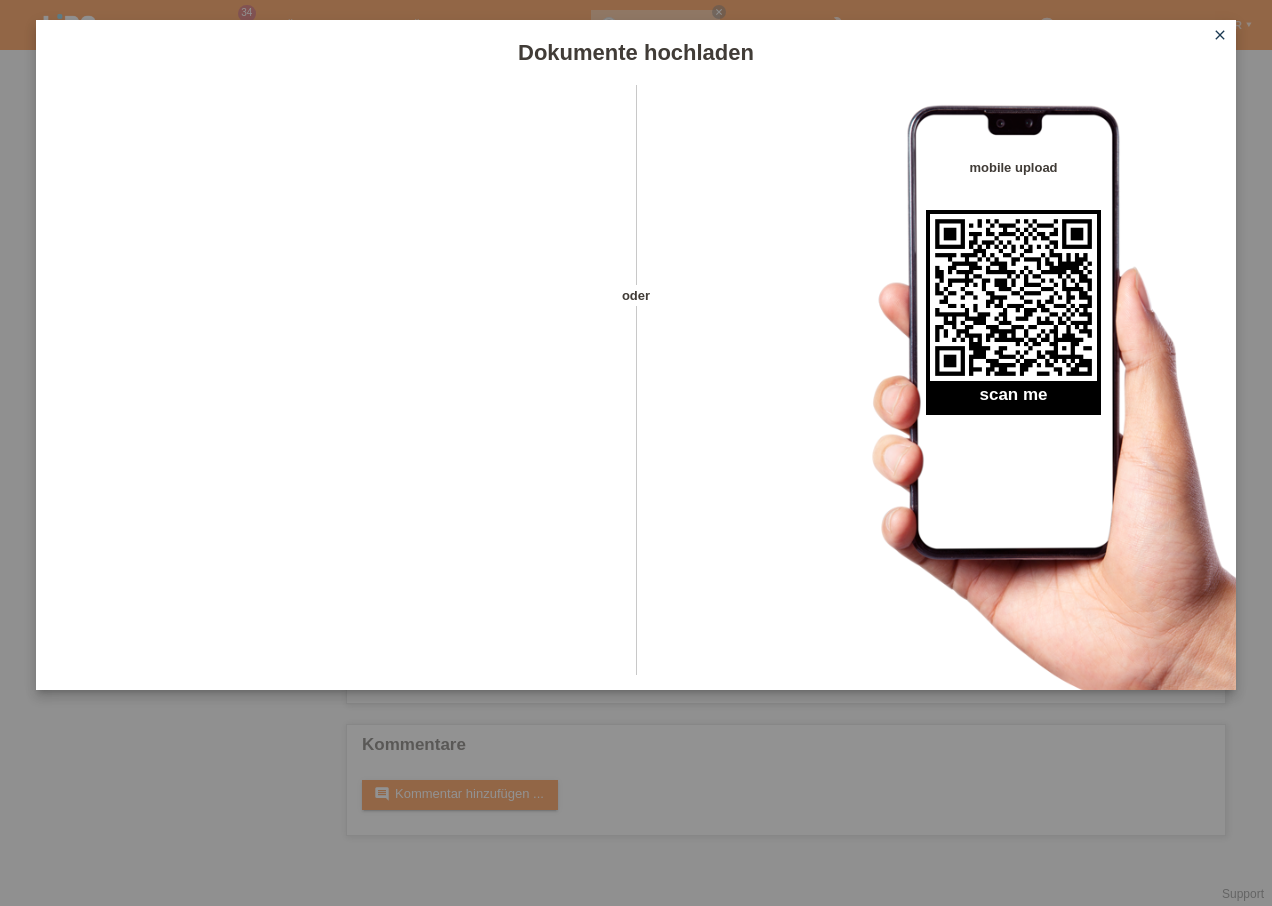 click on "close" at bounding box center [1220, 35] 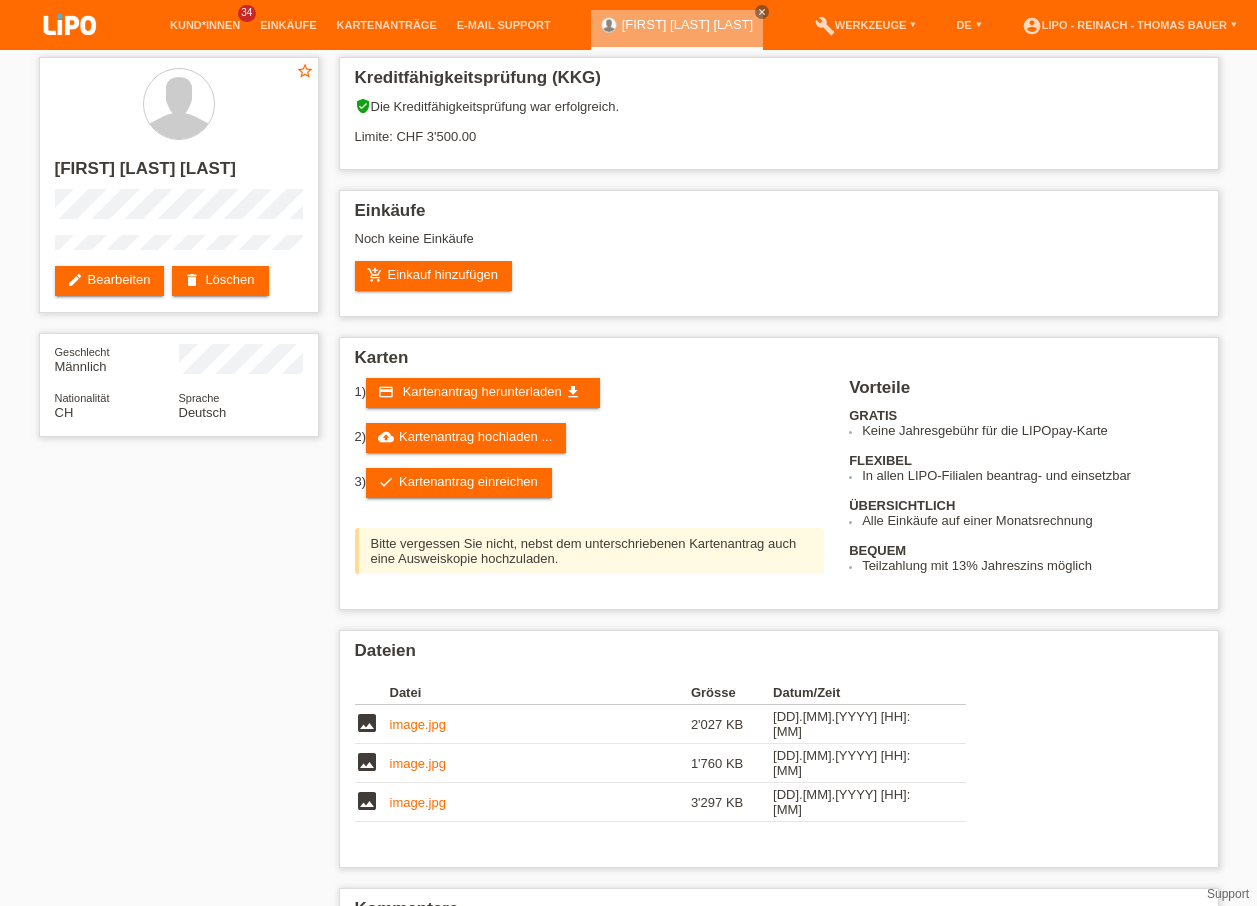 scroll, scrollTop: 0, scrollLeft: 0, axis: both 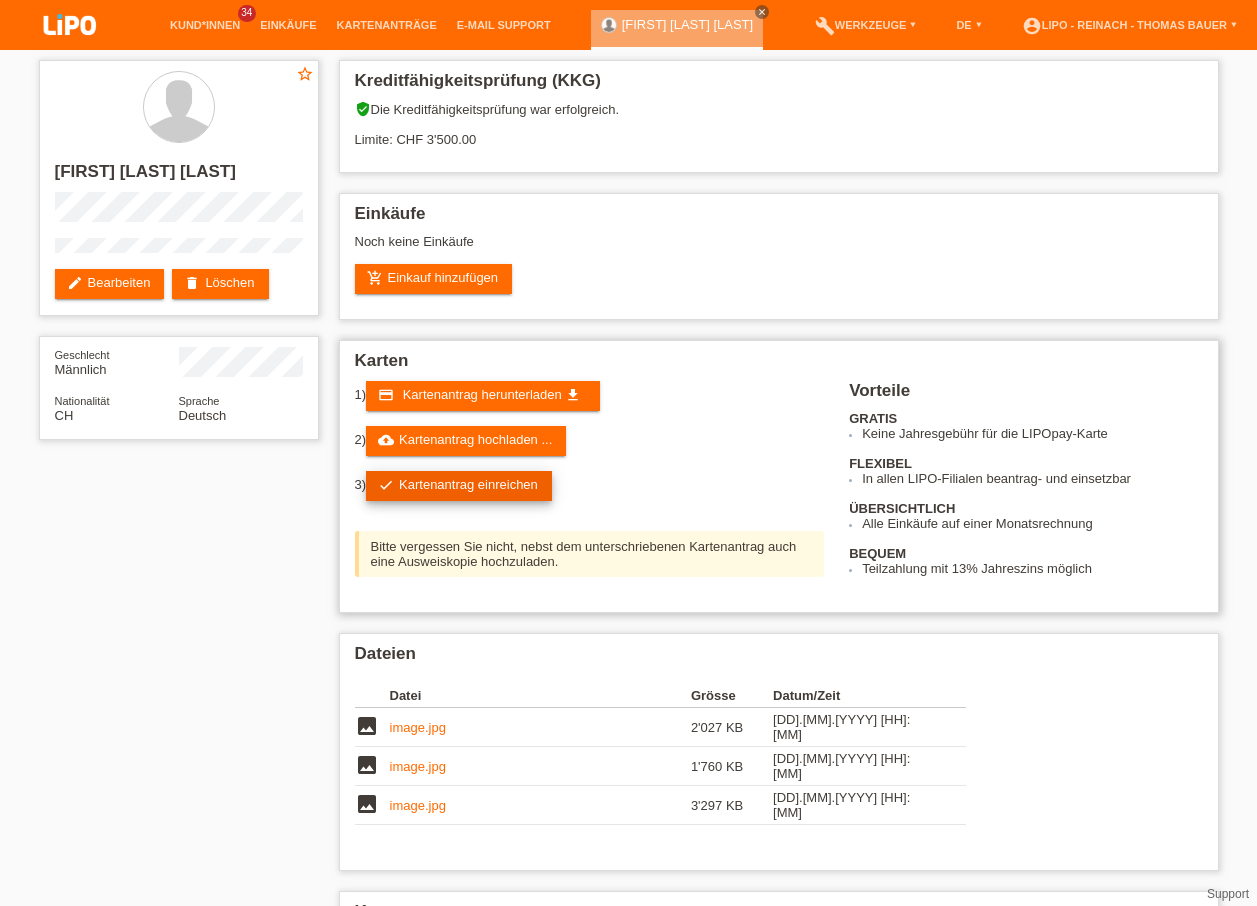 click on "check  Kartenantrag einreichen" at bounding box center [459, 486] 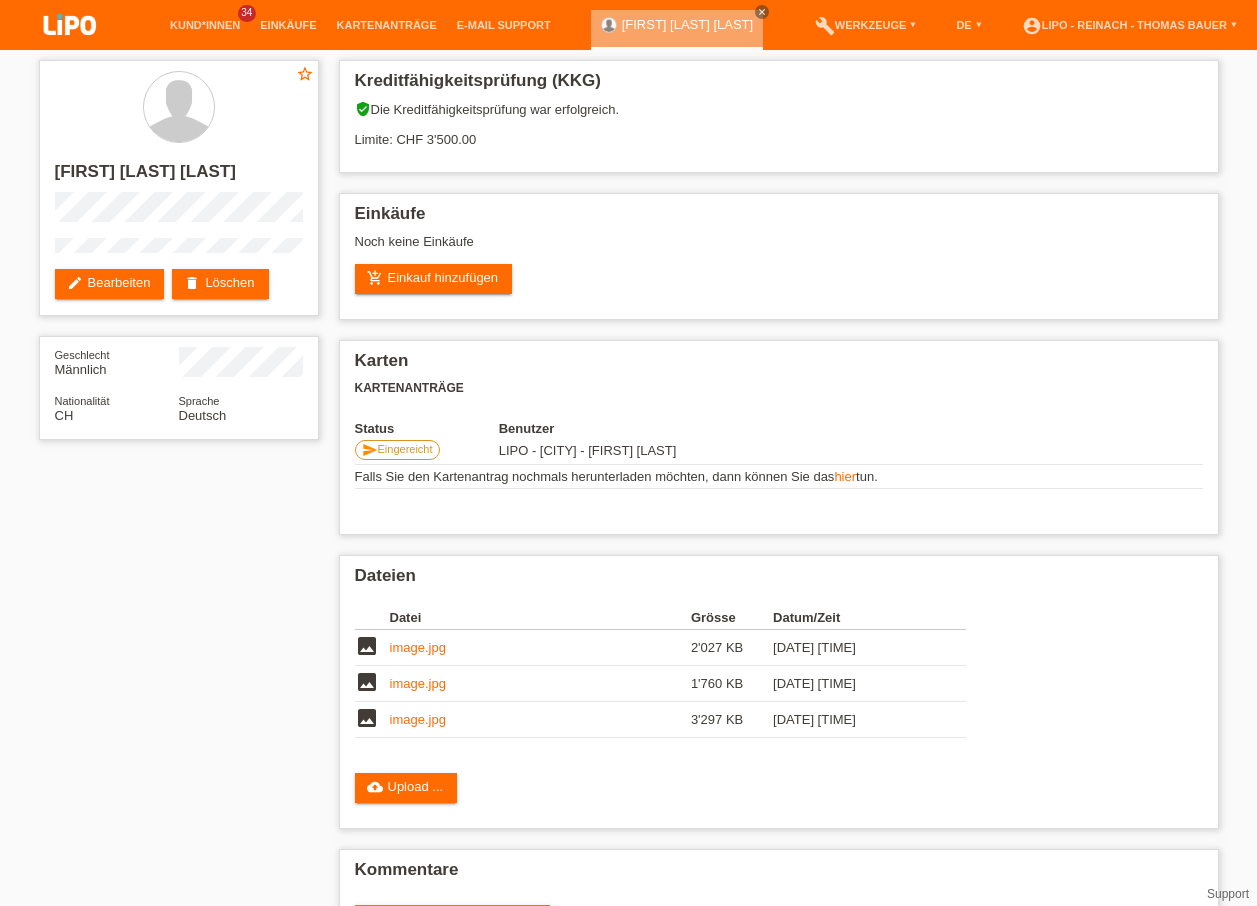 scroll, scrollTop: 0, scrollLeft: 0, axis: both 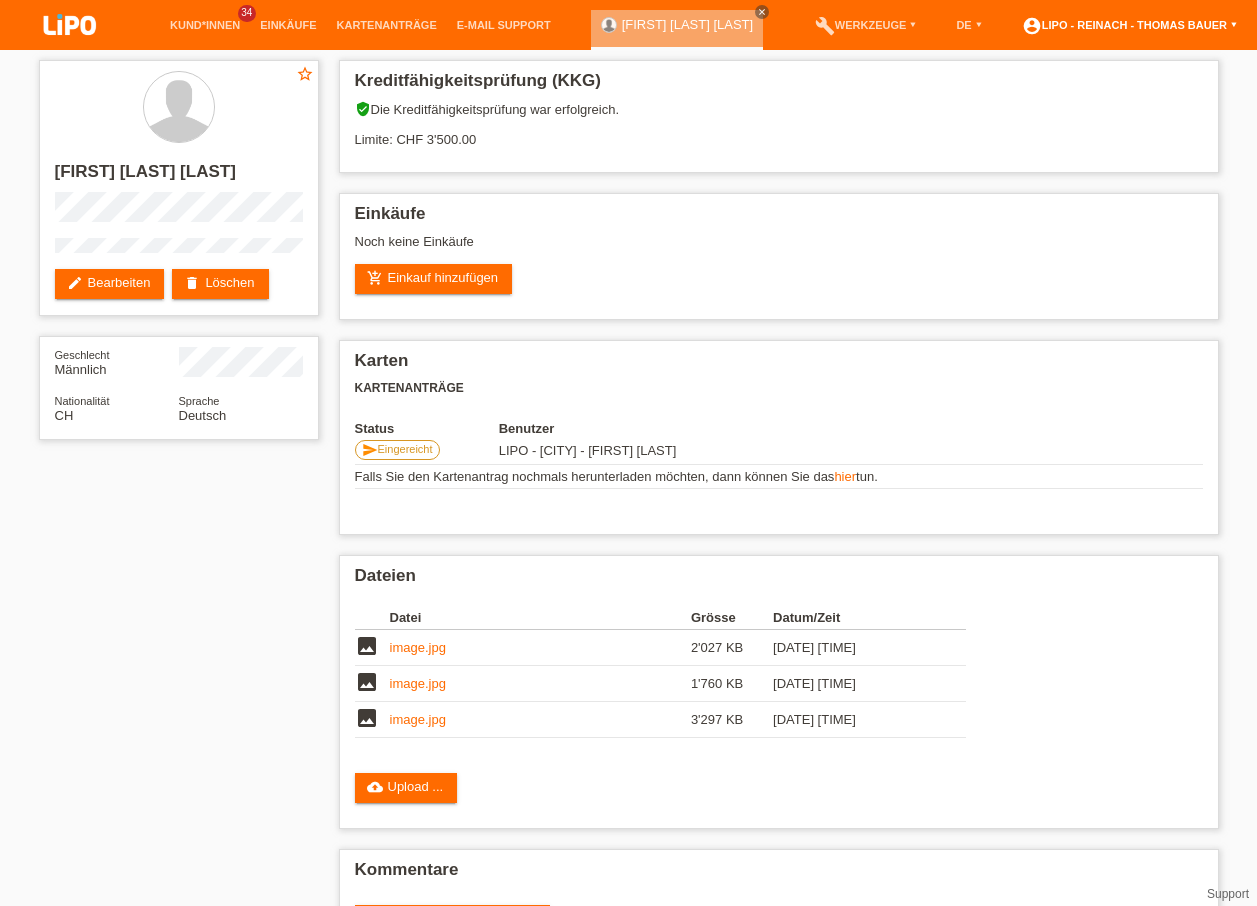 click on "account_circle  LIPO - [CITY] - [FIRST] [LAST]  ▾" at bounding box center (1129, 25) 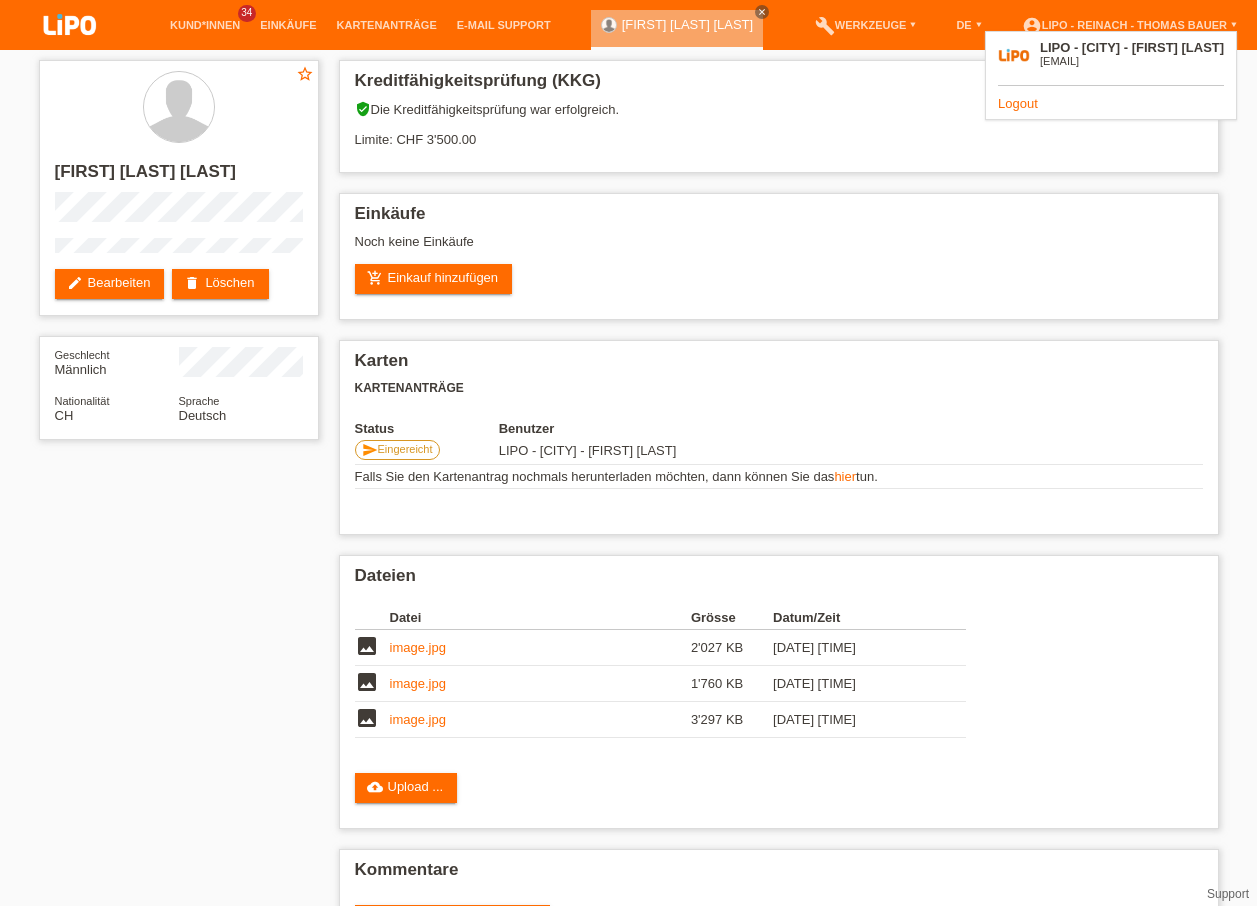 click on "Logout" at bounding box center (1018, 103) 